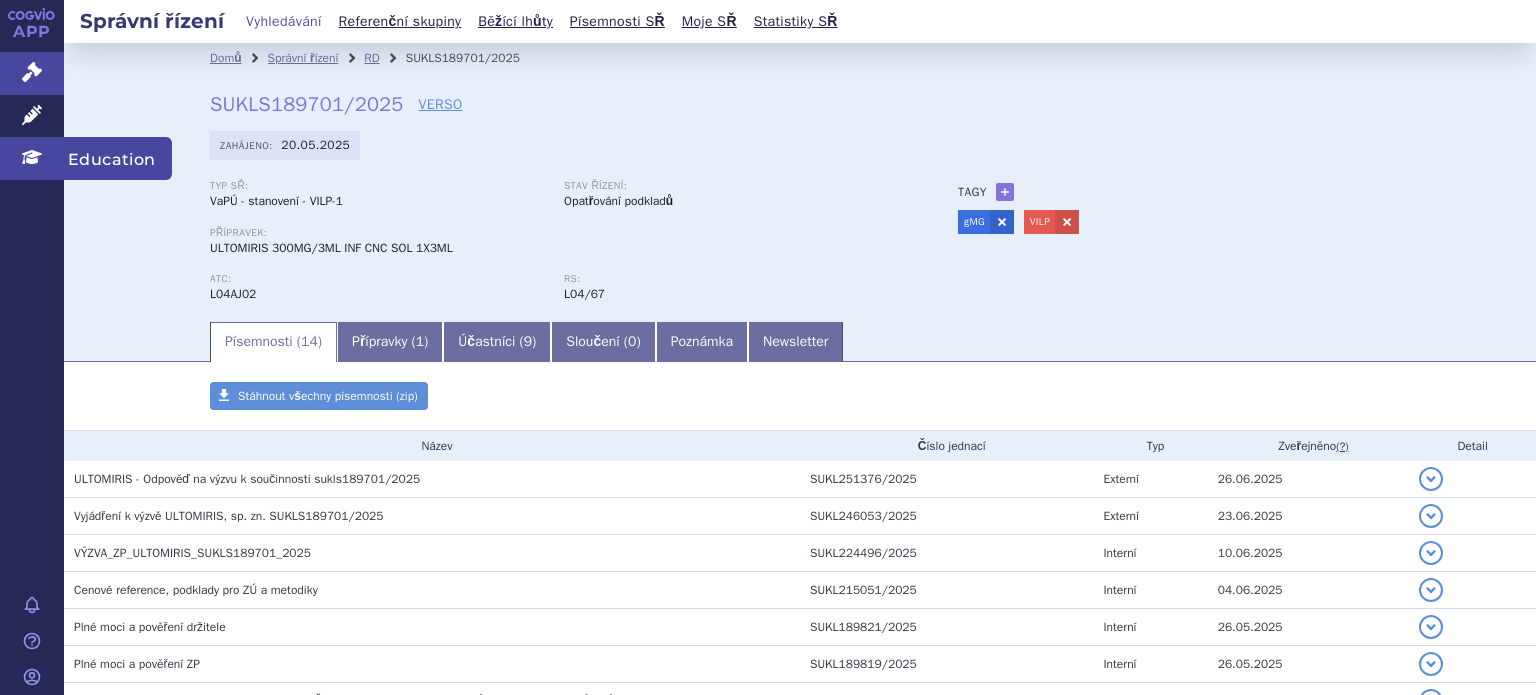 scroll, scrollTop: 0, scrollLeft: 0, axis: both 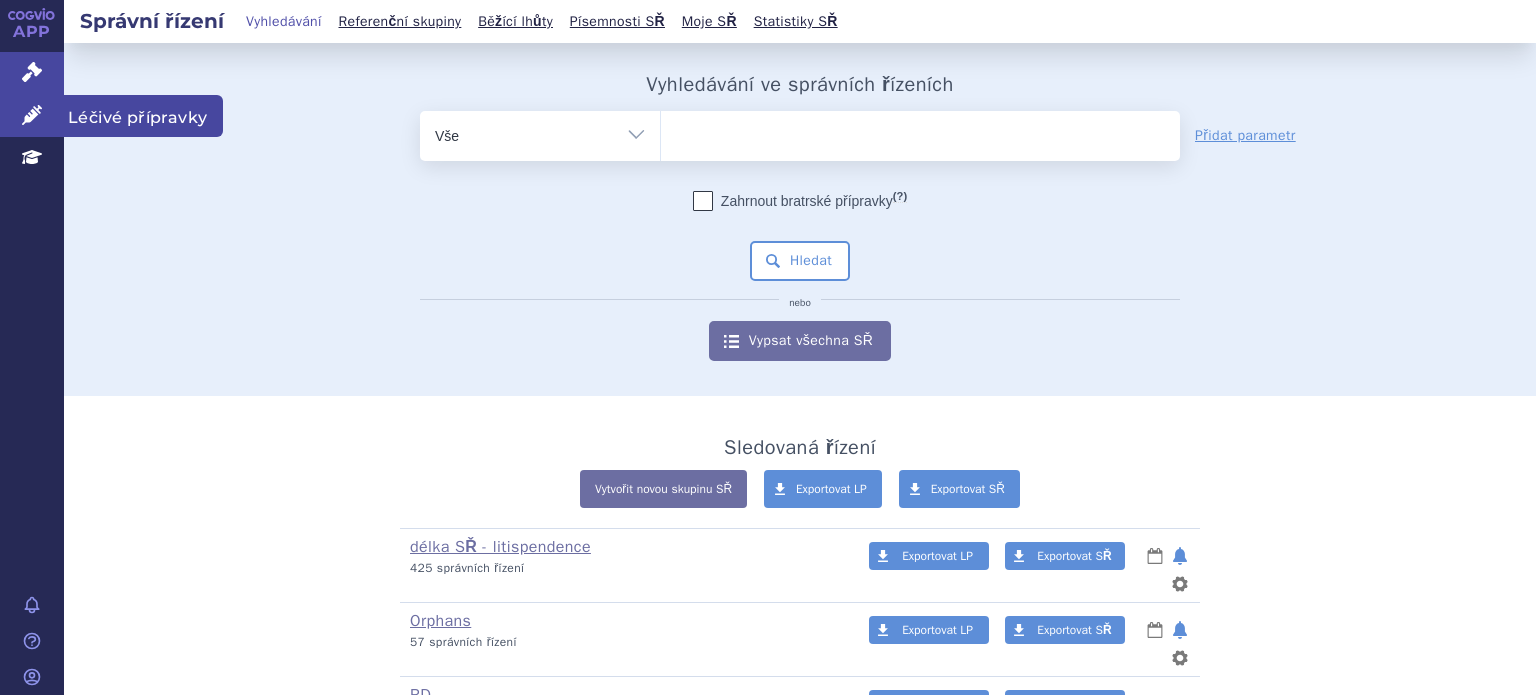 click 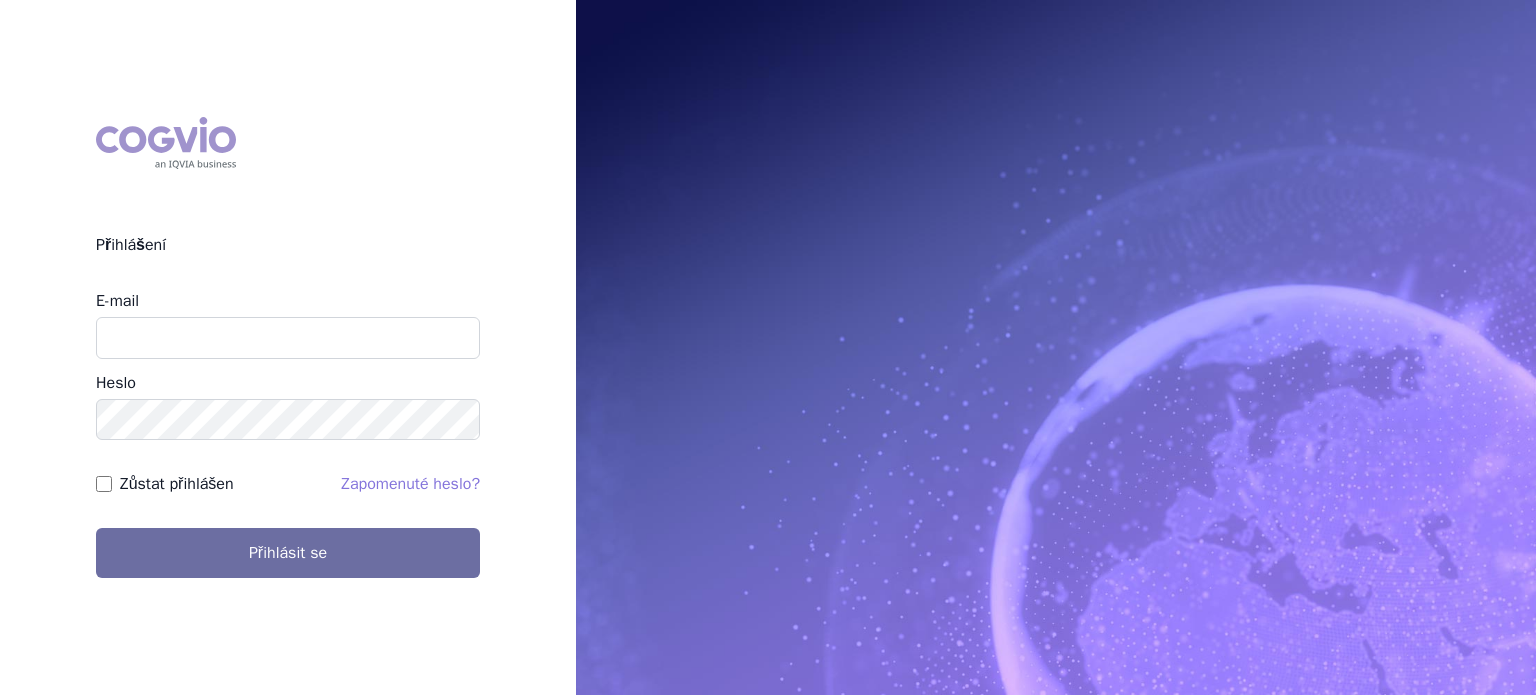 scroll, scrollTop: 0, scrollLeft: 0, axis: both 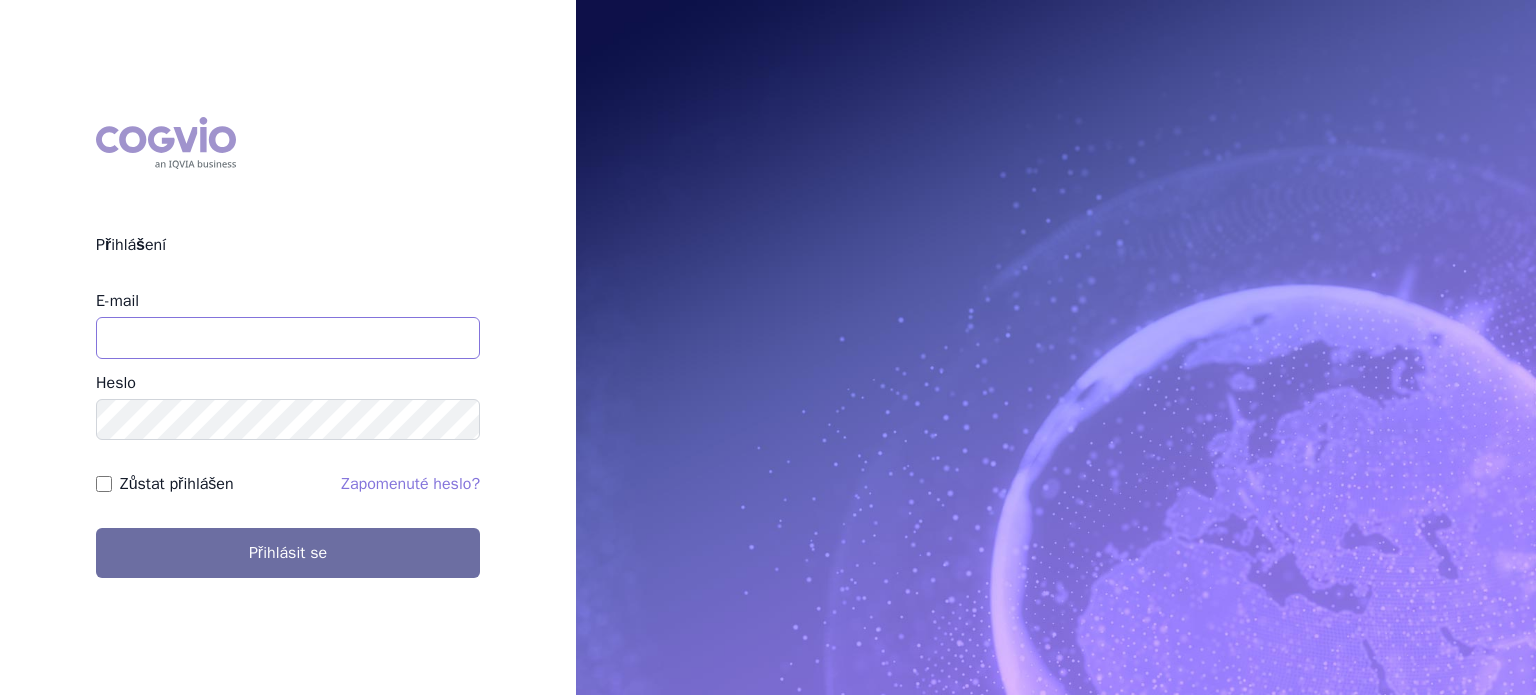 click on "E-mail" at bounding box center (288, 338) 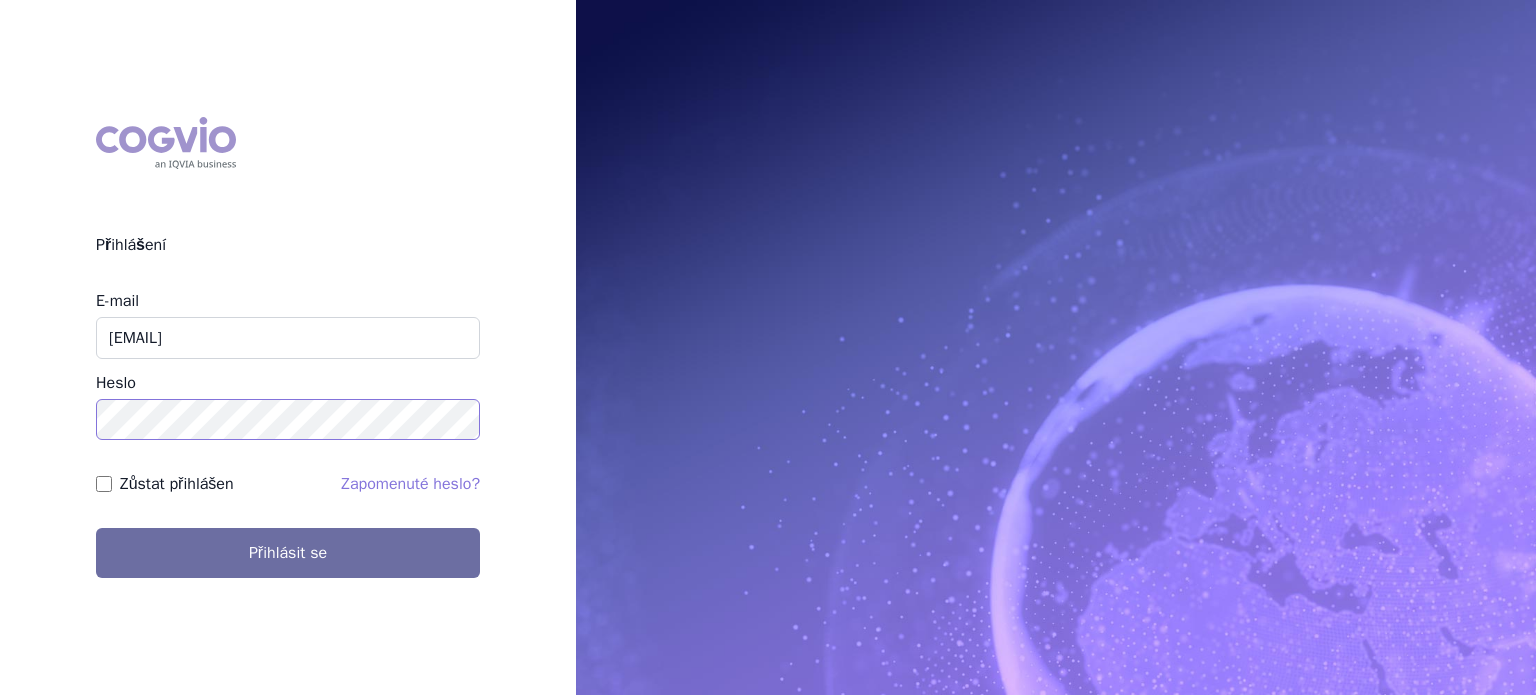 click on "Přihlásit se" at bounding box center [288, 553] 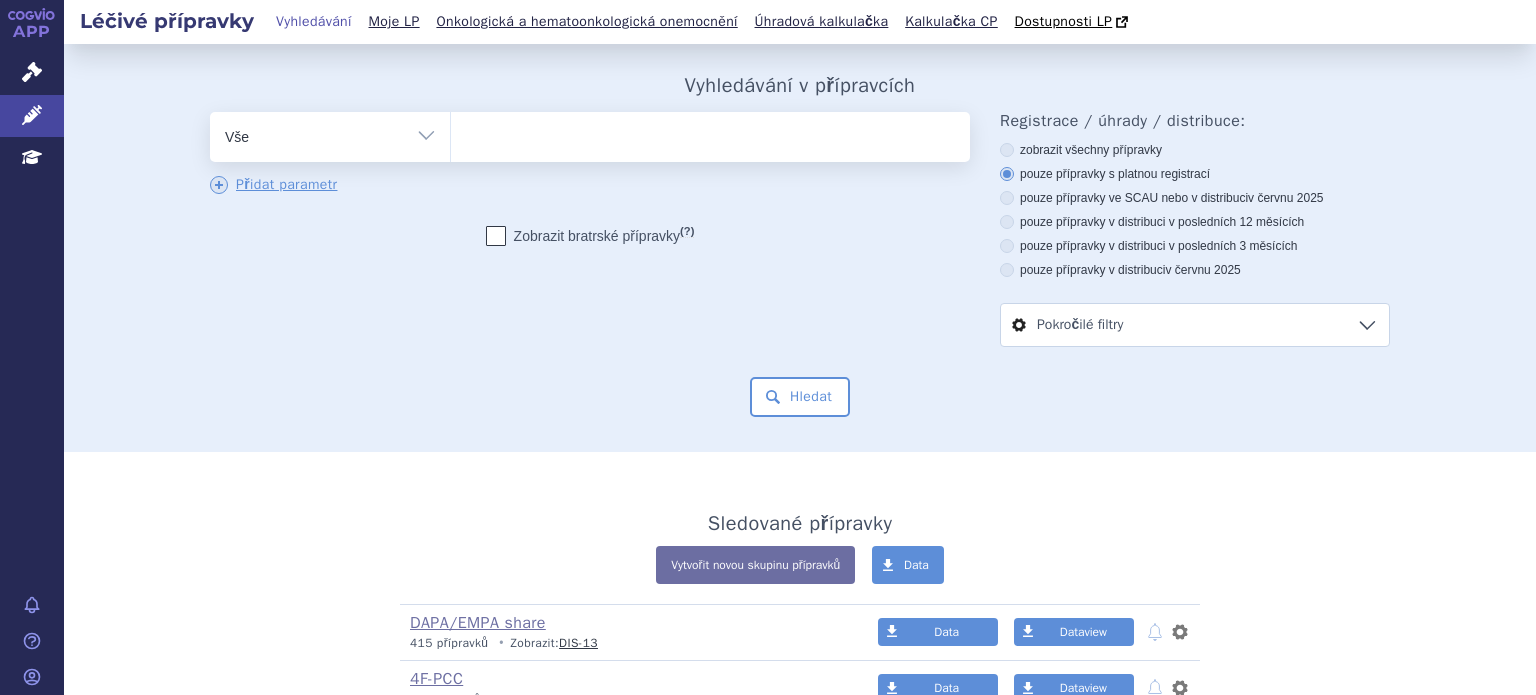 scroll, scrollTop: 0, scrollLeft: 0, axis: both 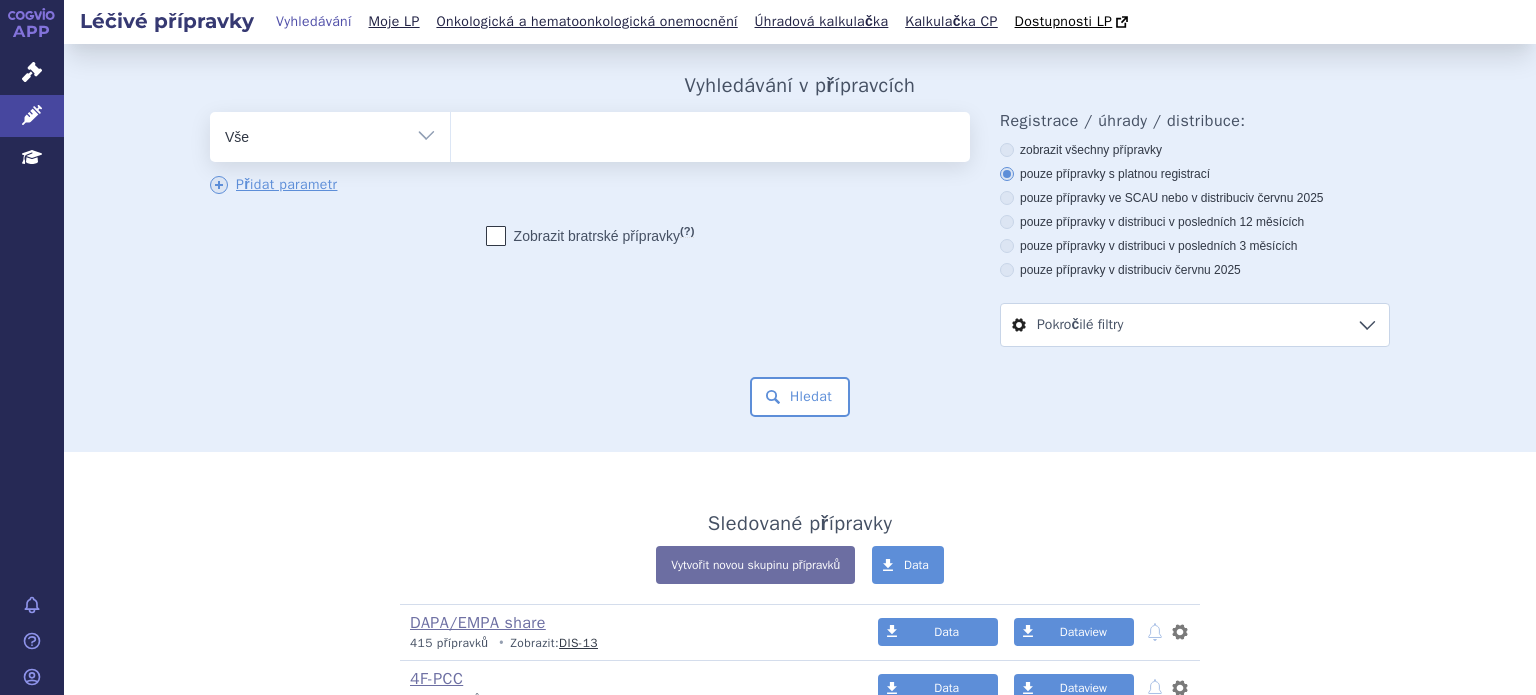 click at bounding box center (710, 133) 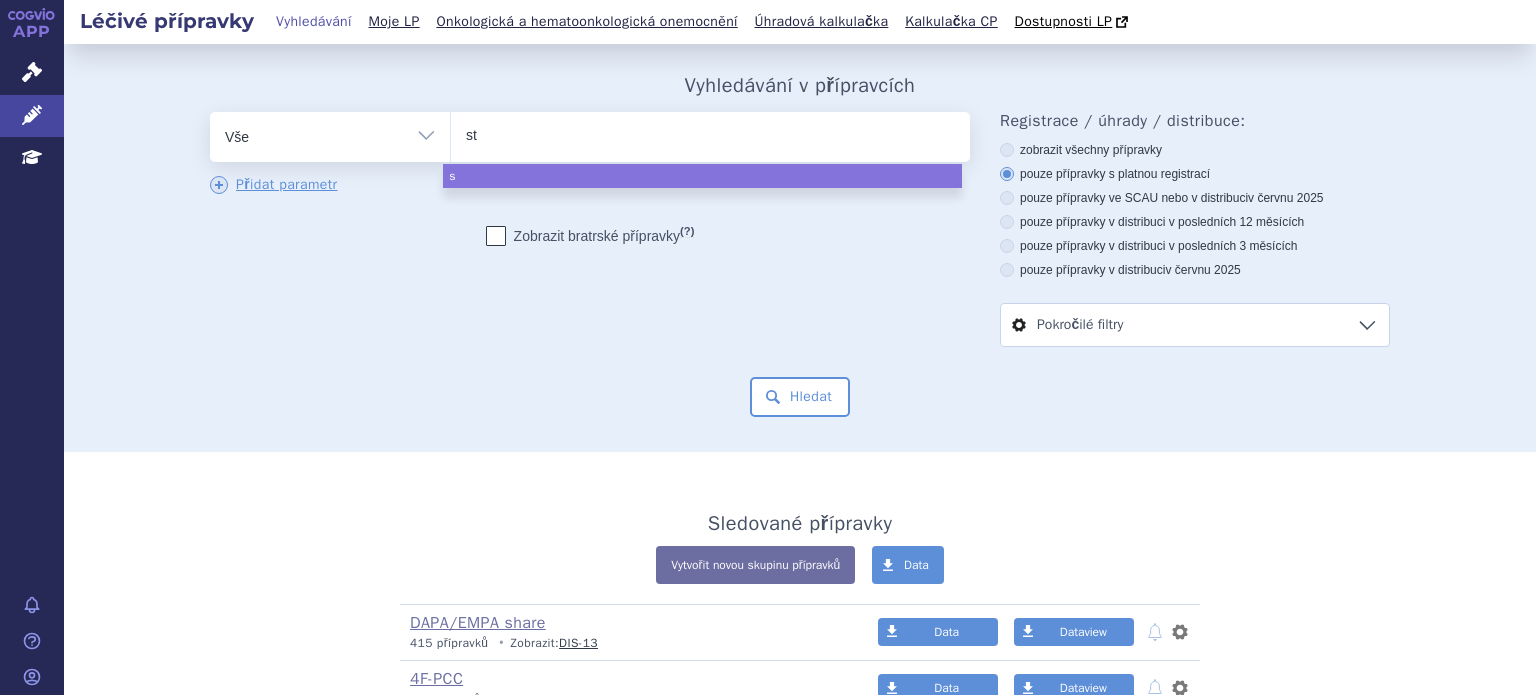 type on "str" 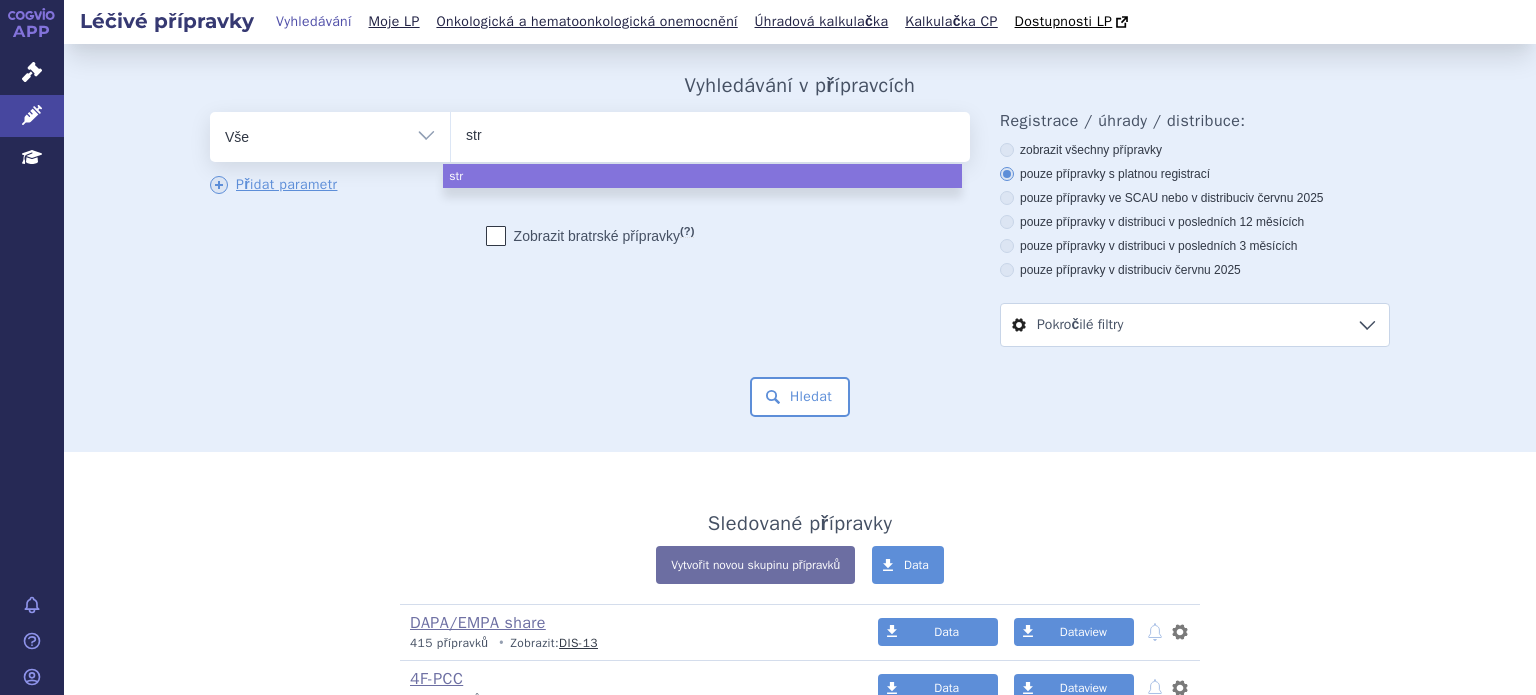 type on "stre" 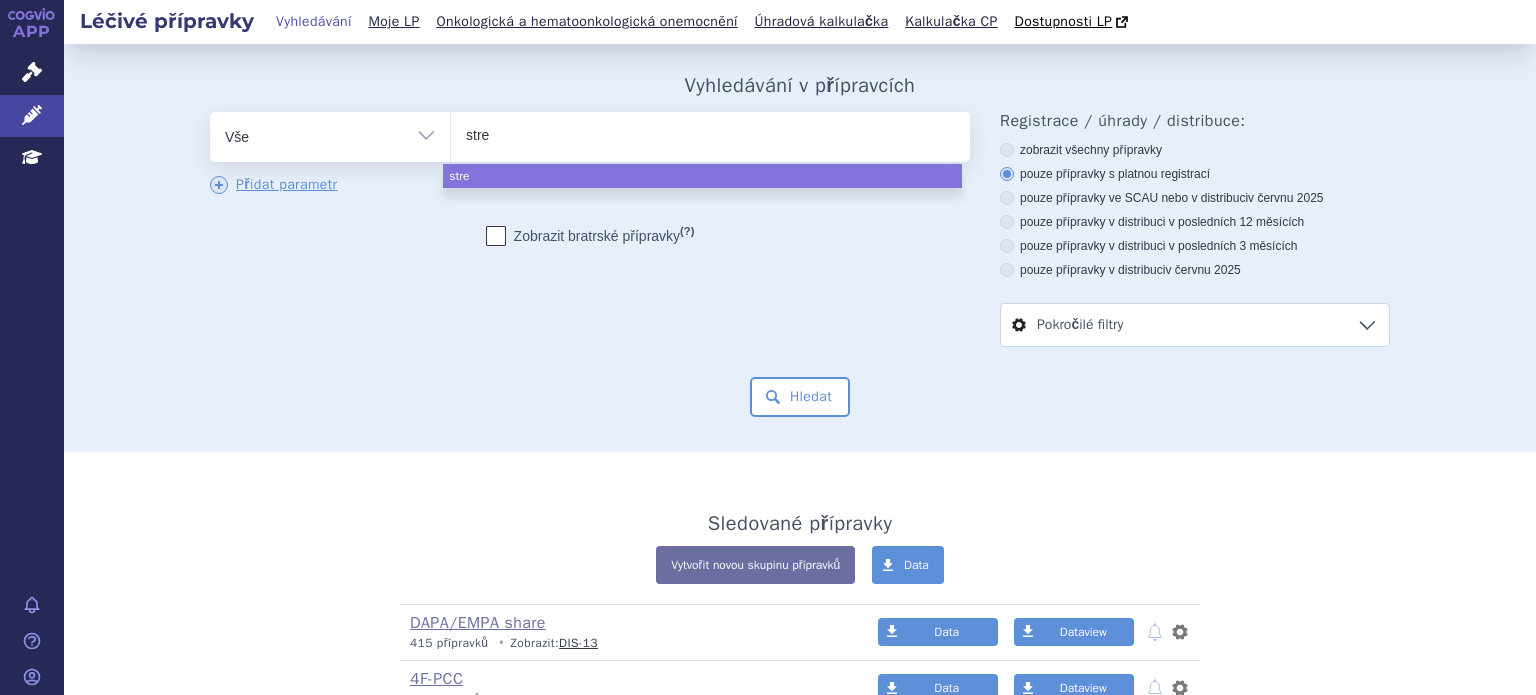 type on "stren" 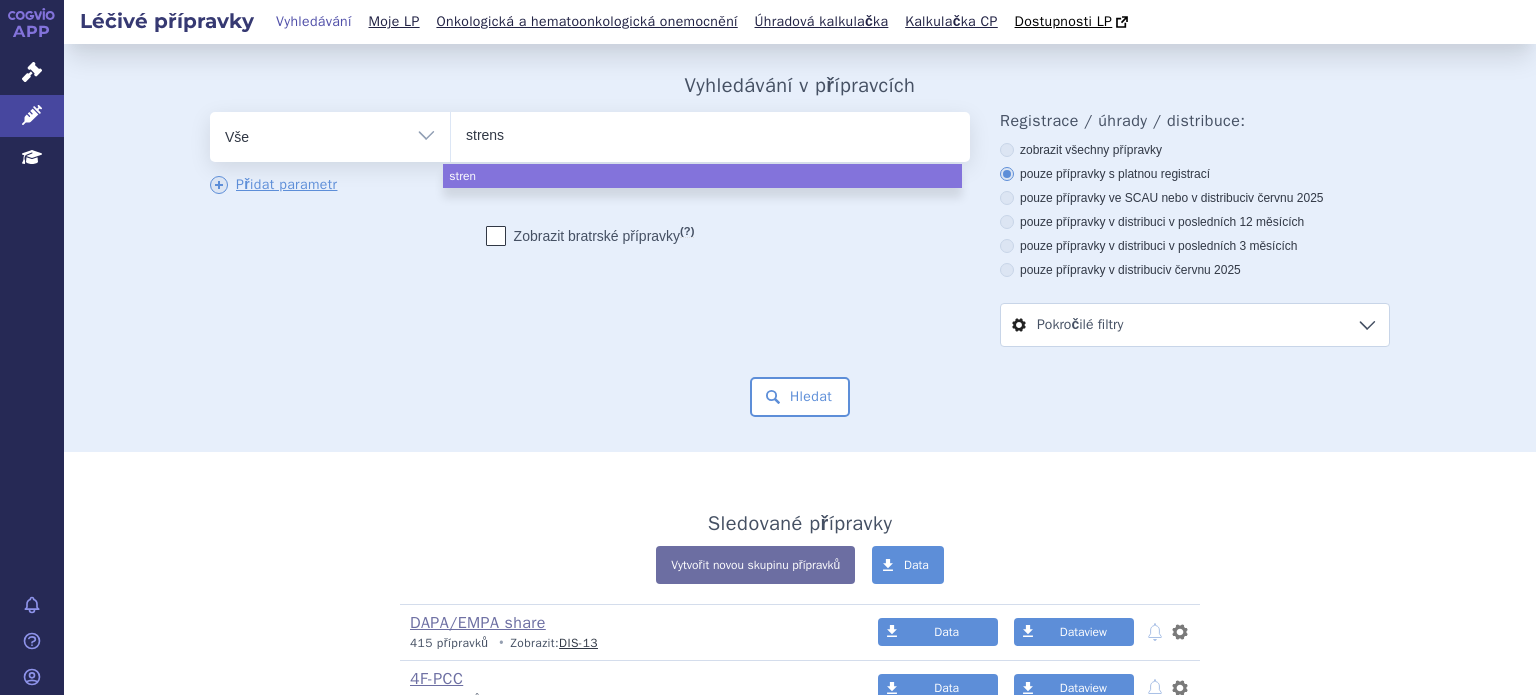 type on "strensi" 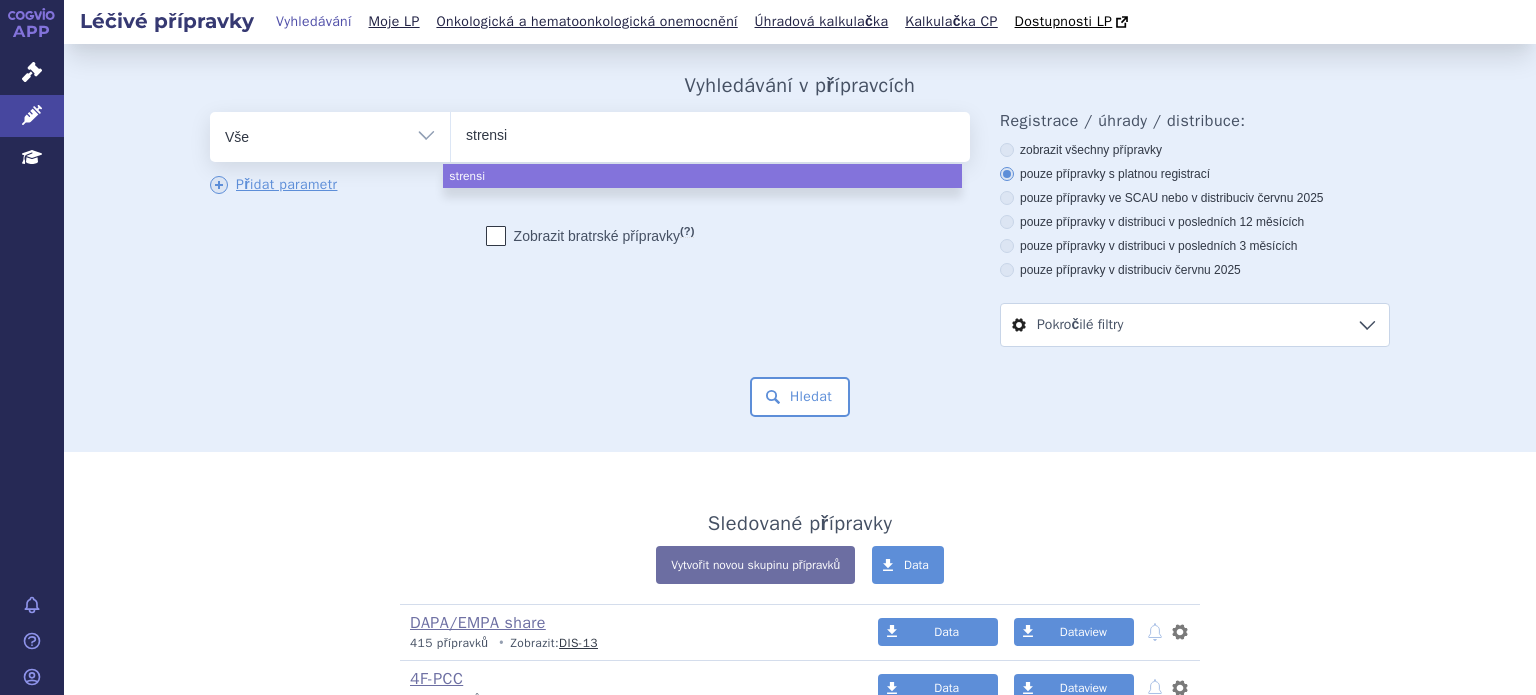 type on "strensiq" 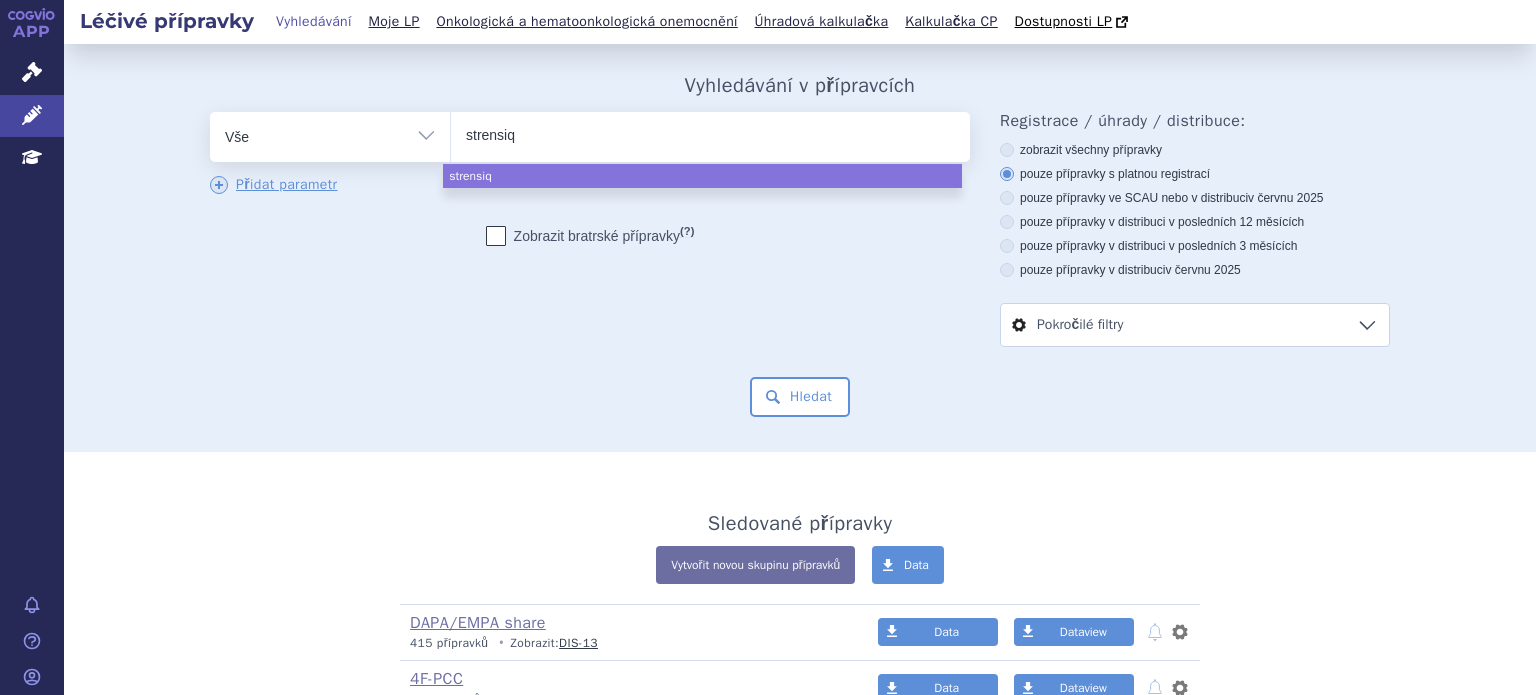 select on "strensiq" 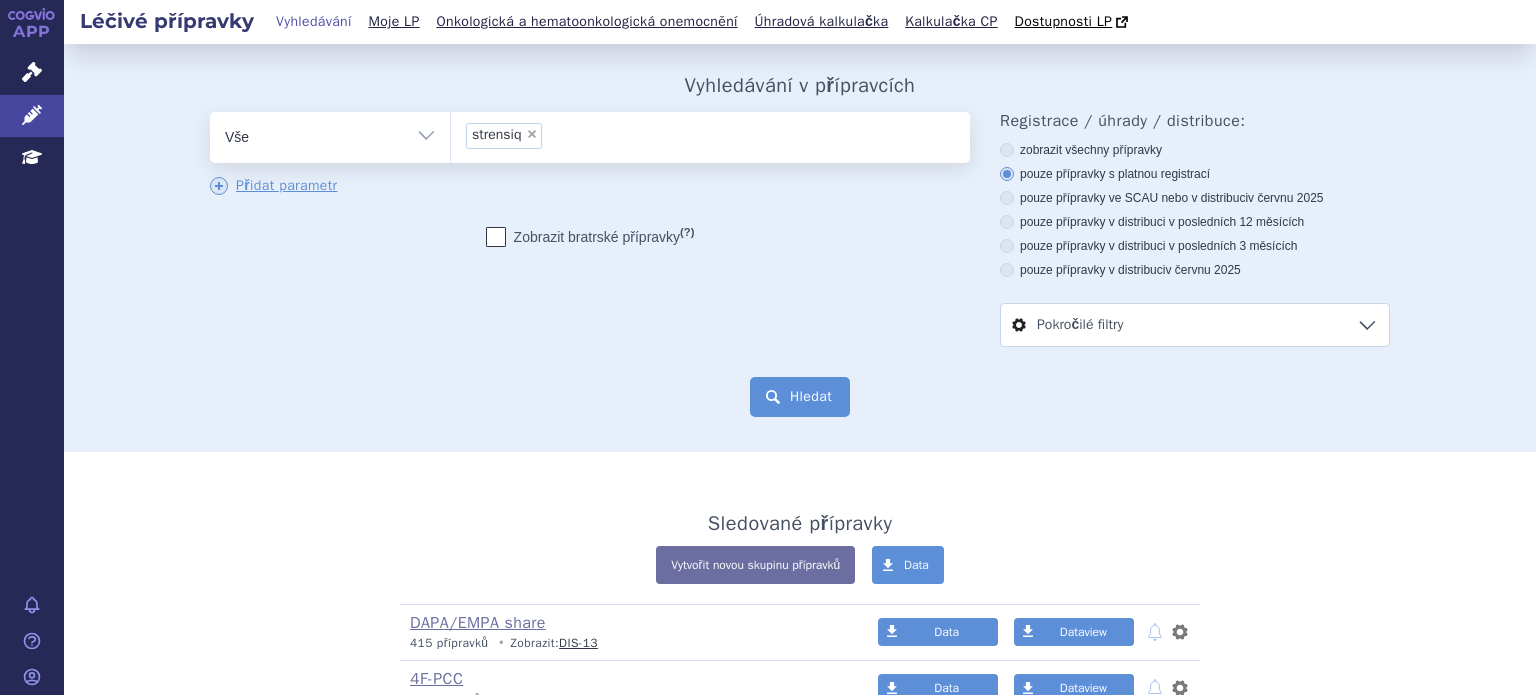 click on "Hledat" at bounding box center [800, 397] 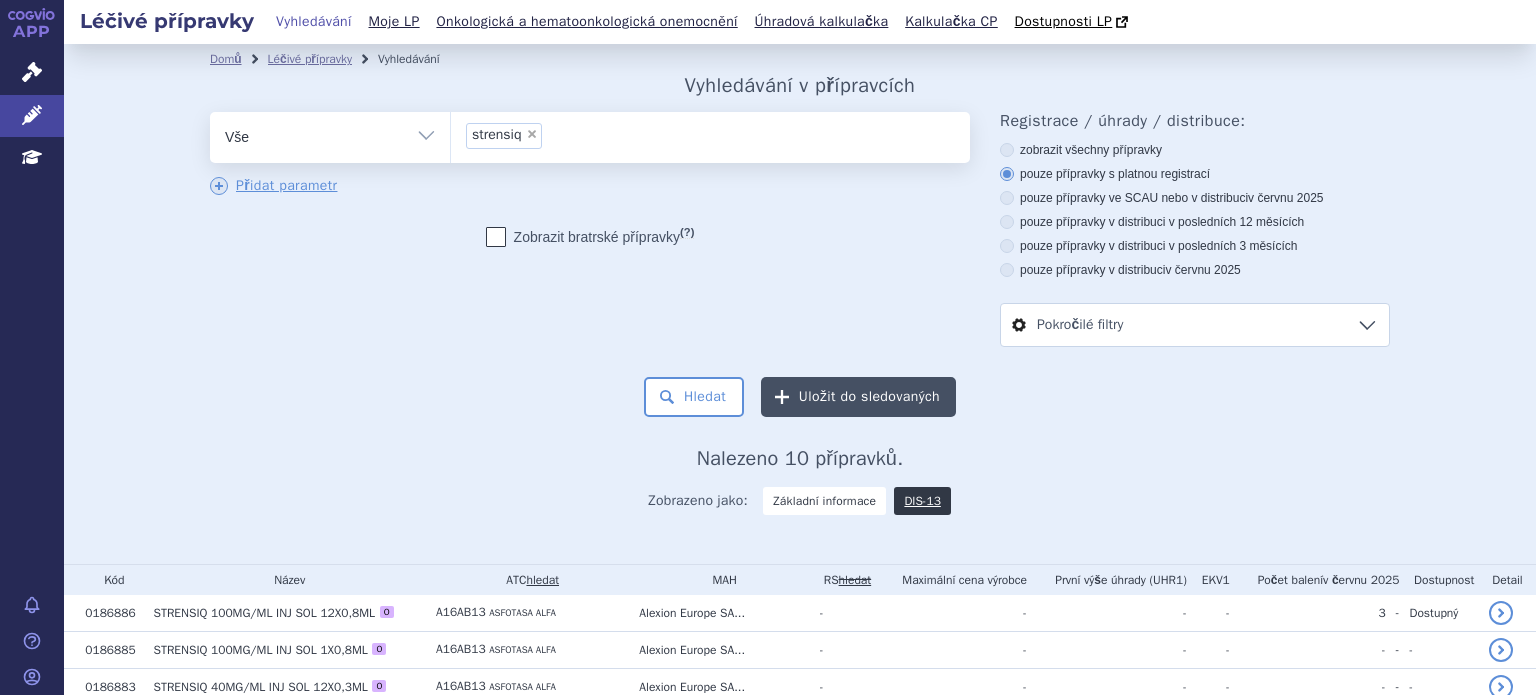 scroll, scrollTop: 0, scrollLeft: 0, axis: both 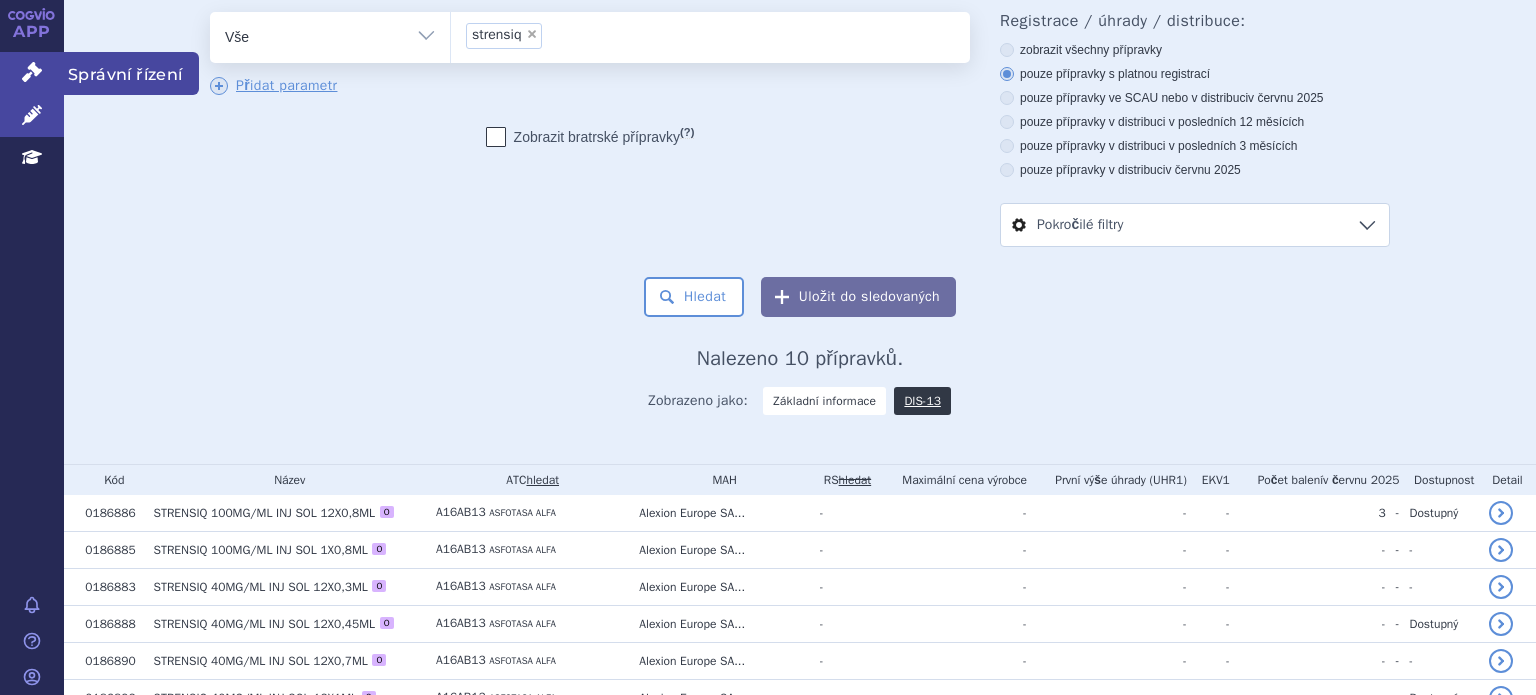 click 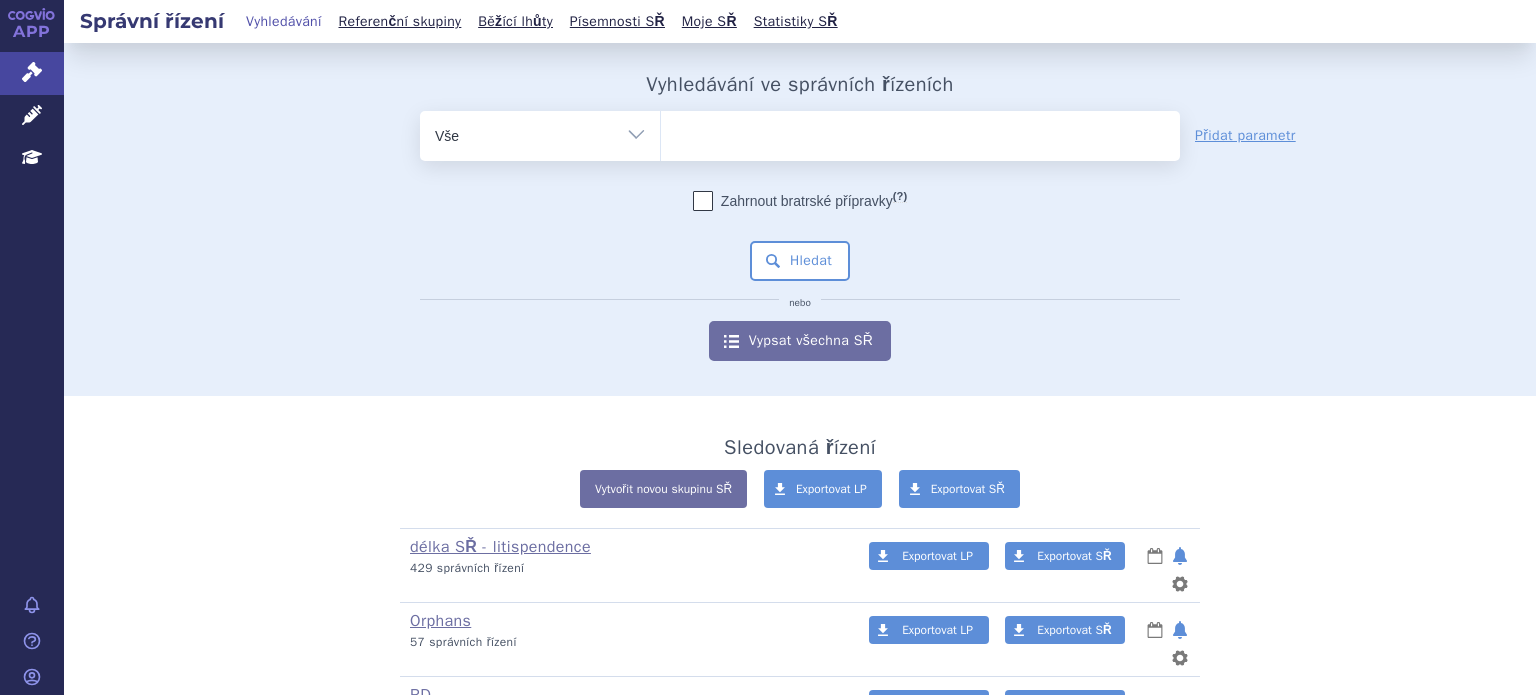 scroll, scrollTop: 0, scrollLeft: 0, axis: both 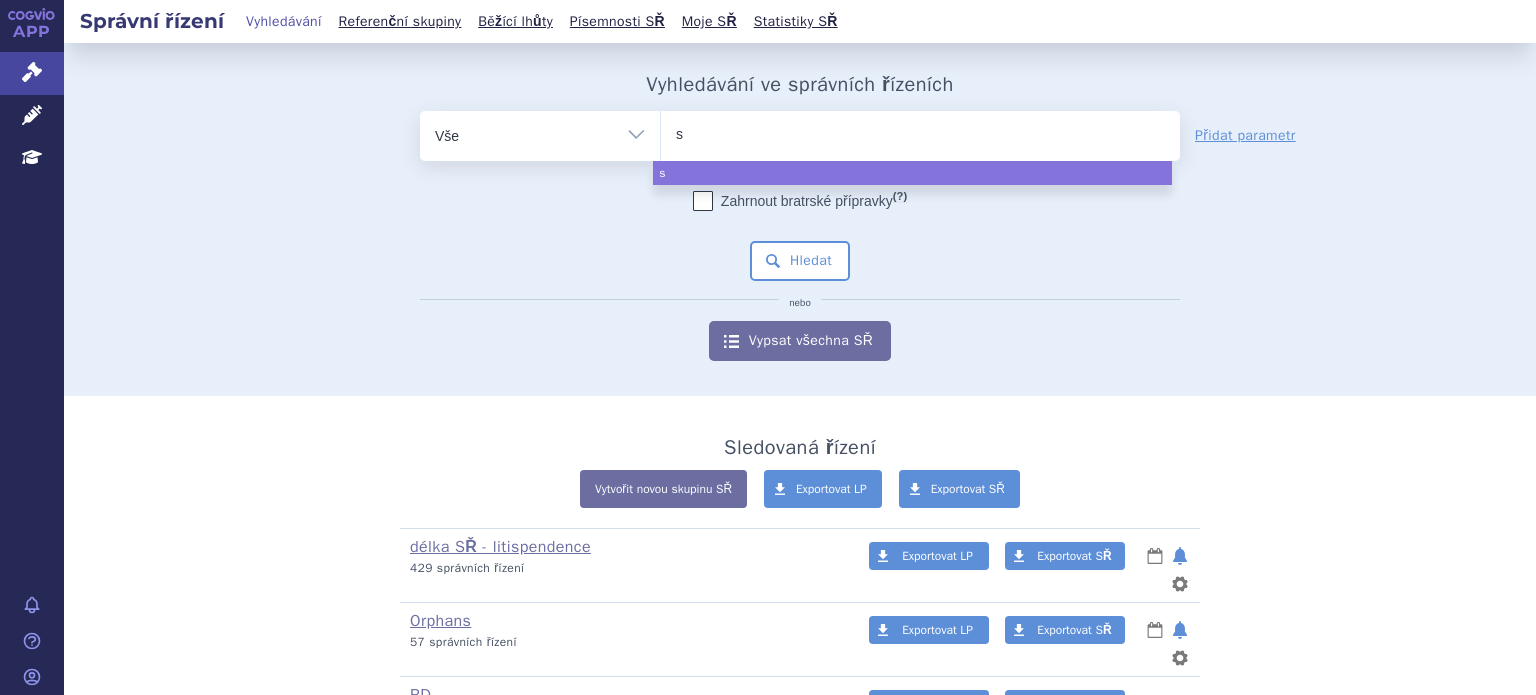 type on "st" 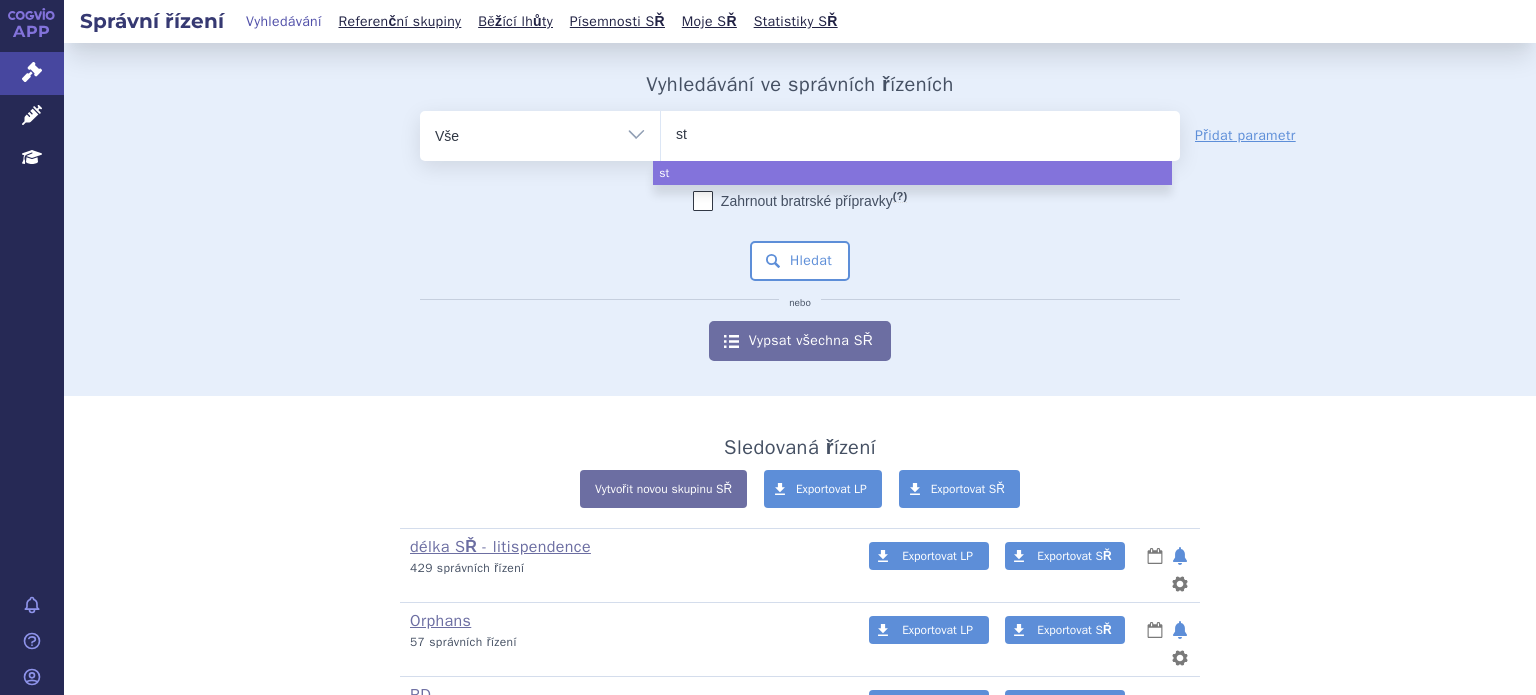 type on "str" 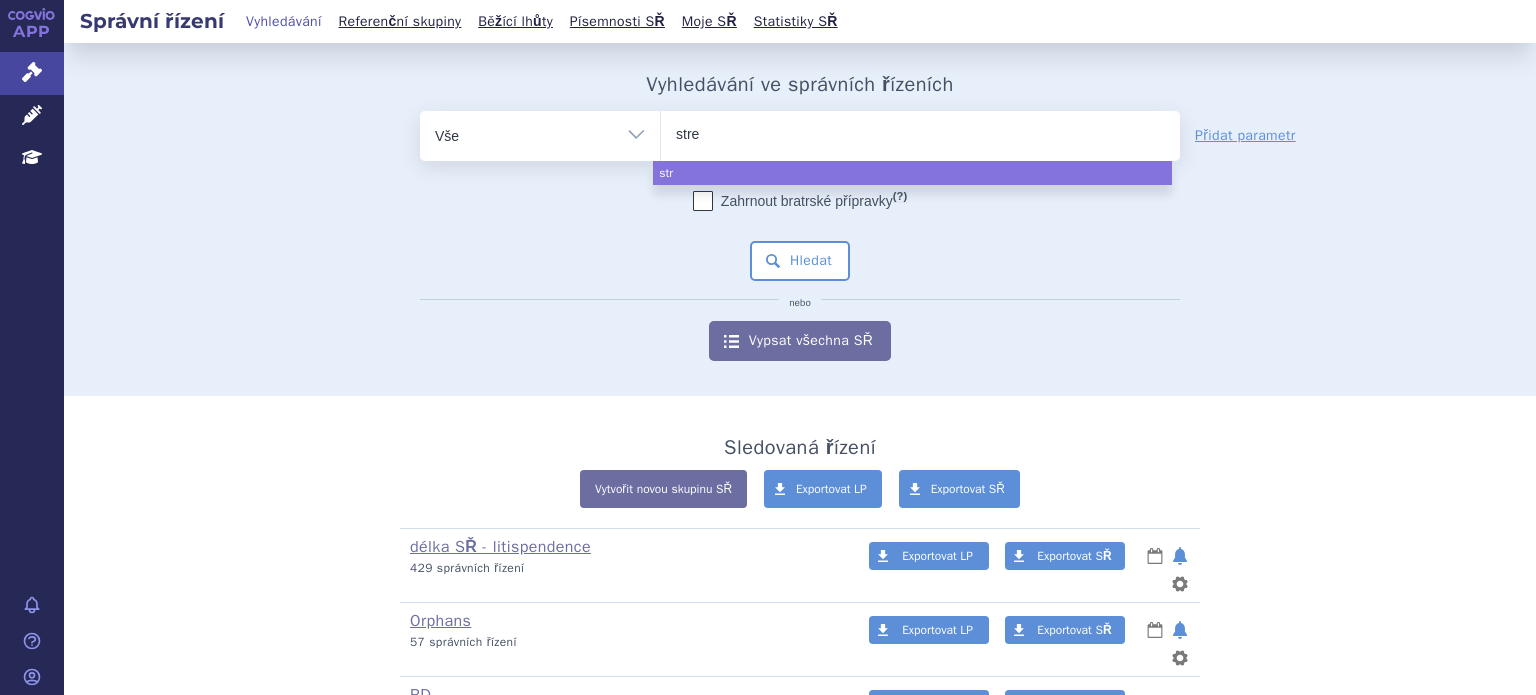 type on "stren" 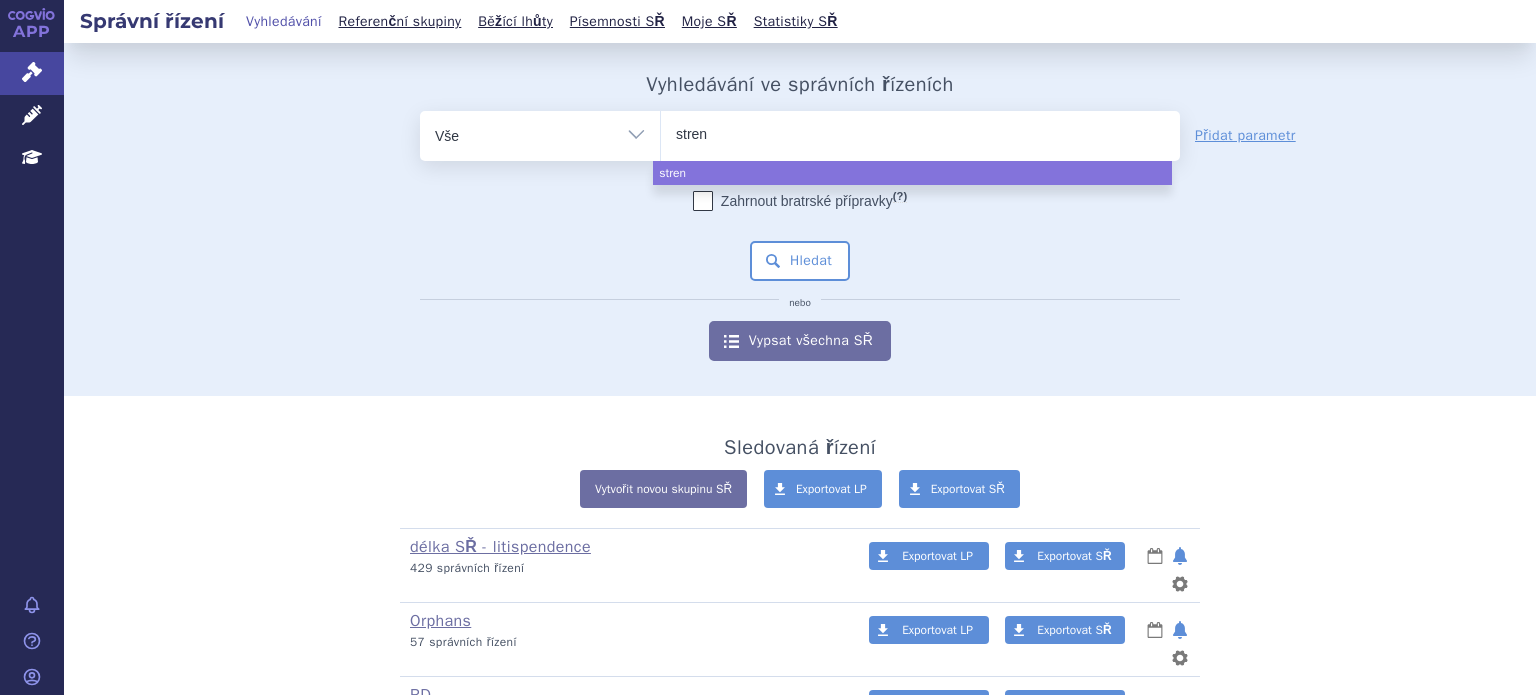 type on "strens" 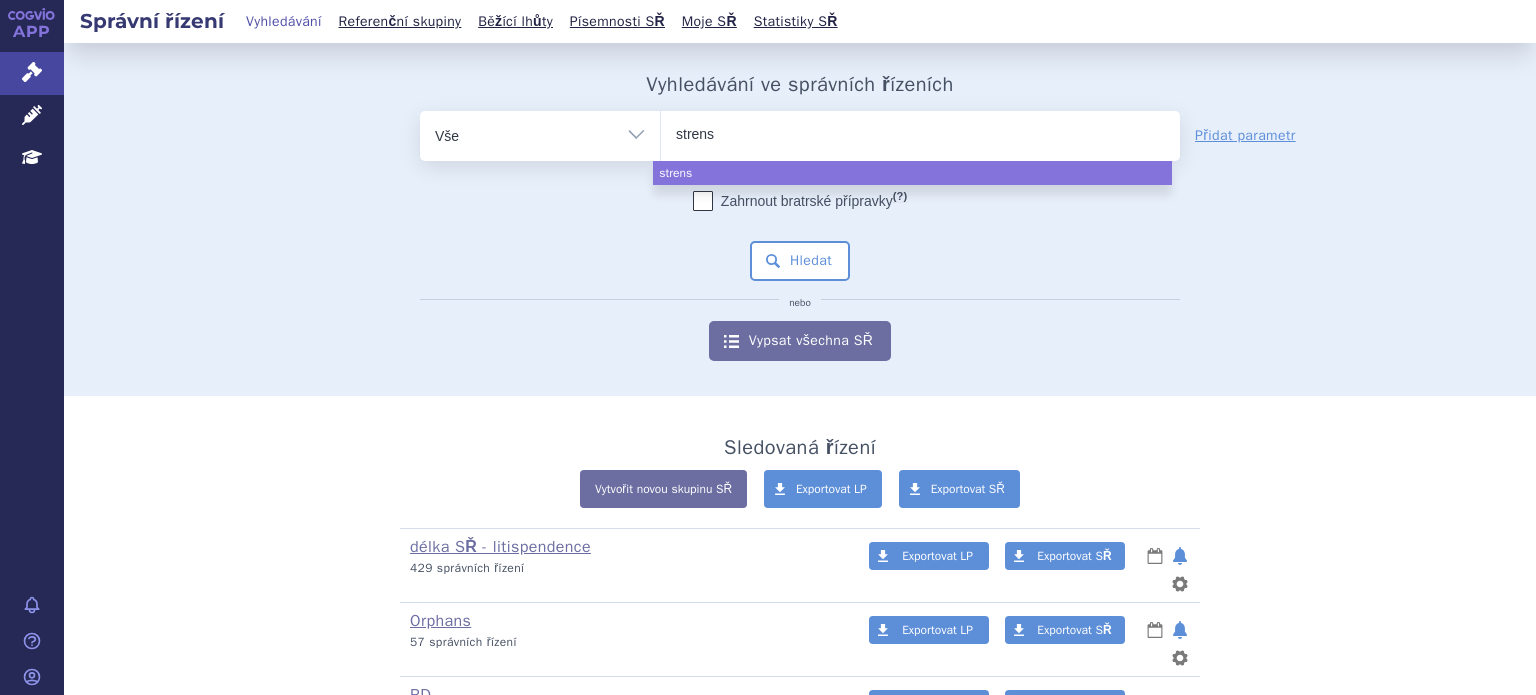 type on "strensi" 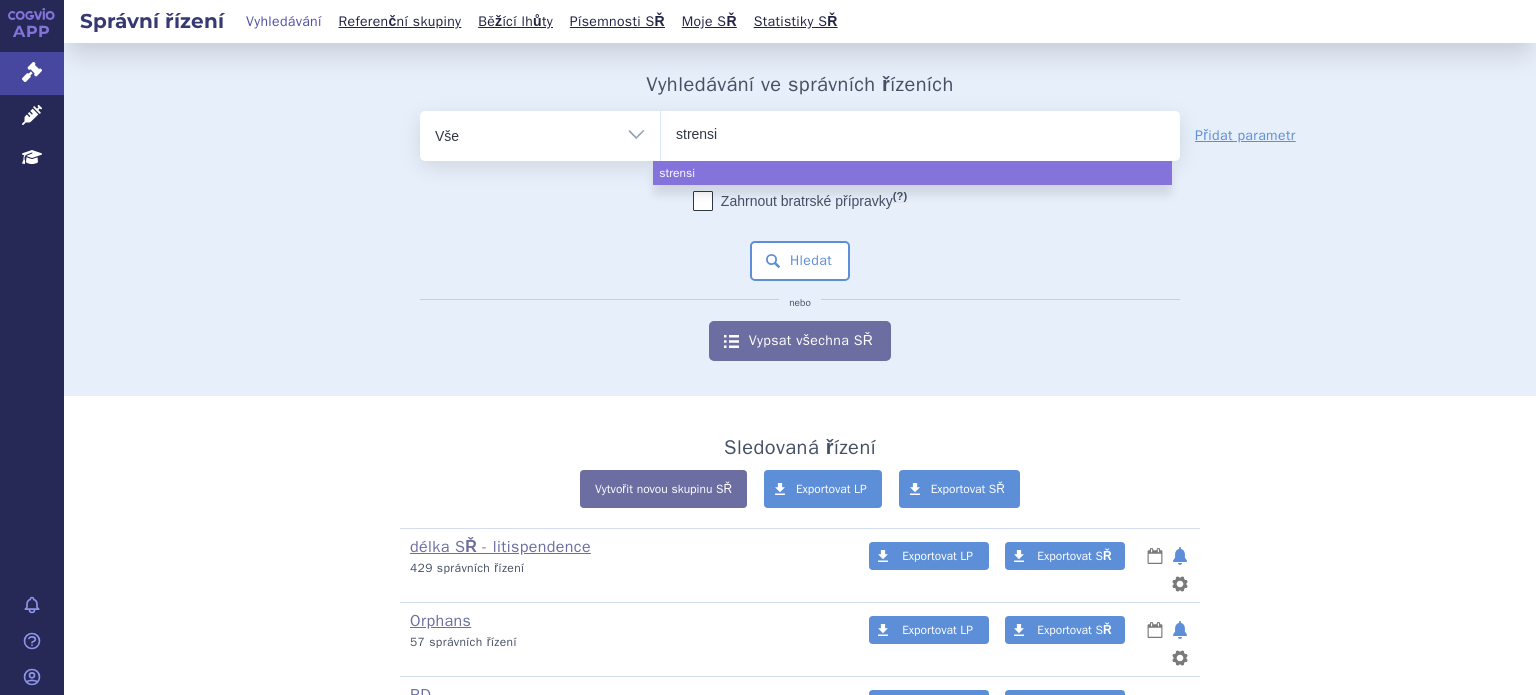 type on "strensiq" 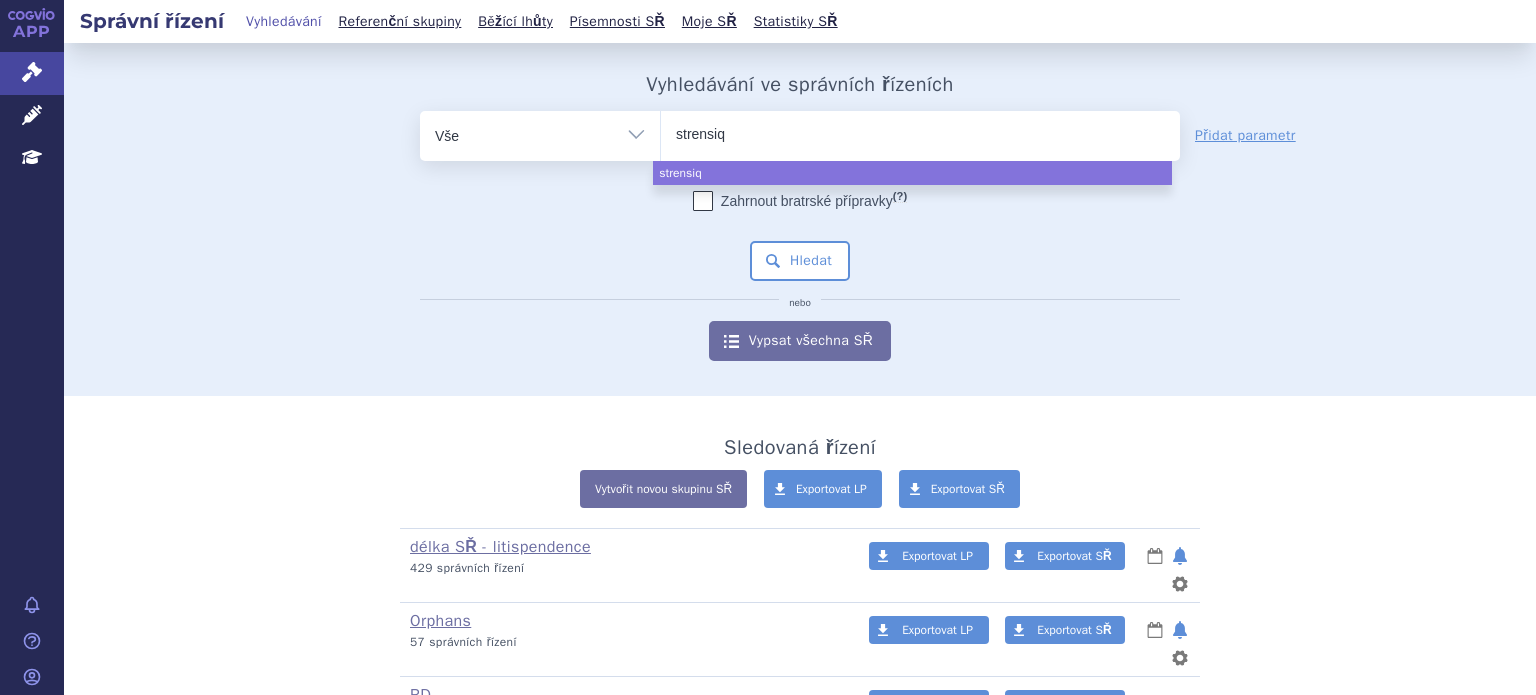 select on "strensiq" 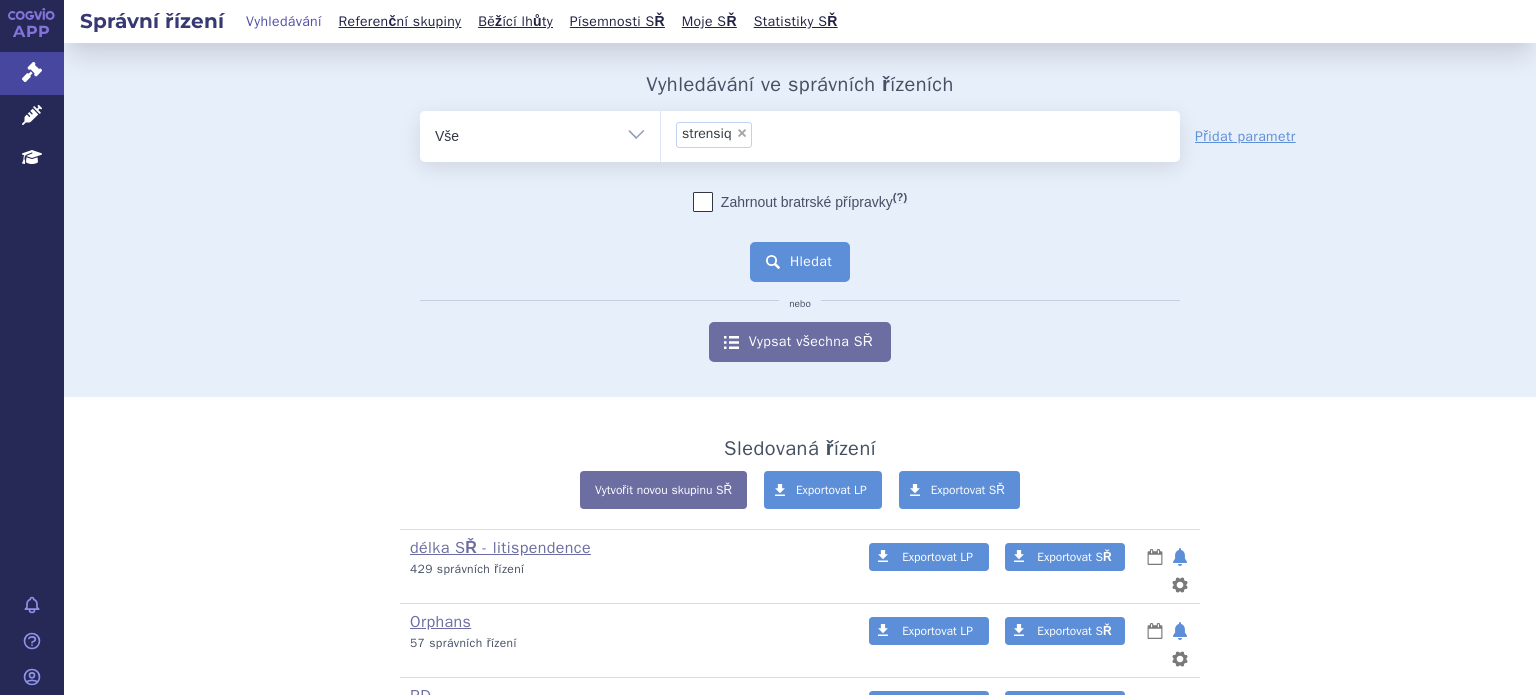 click on "Hledat" at bounding box center [800, 262] 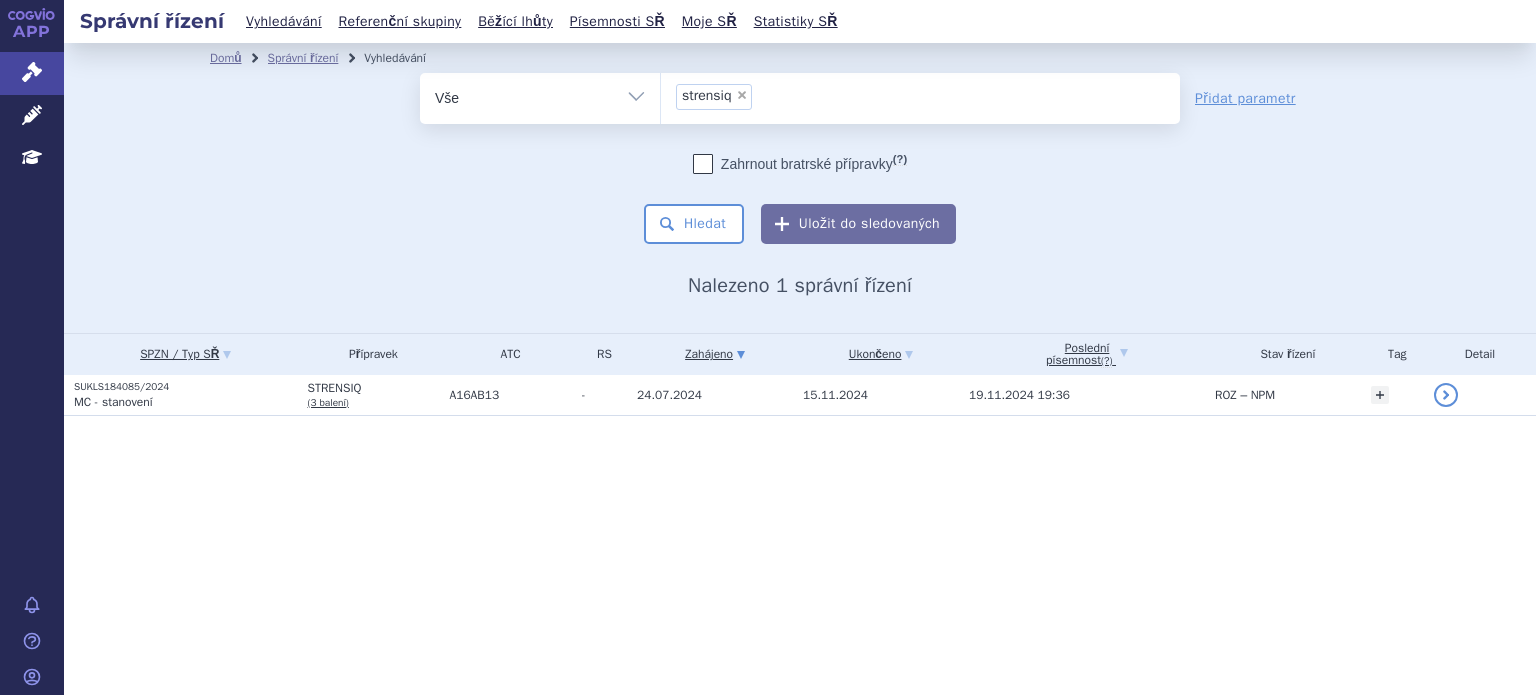 scroll, scrollTop: 0, scrollLeft: 0, axis: both 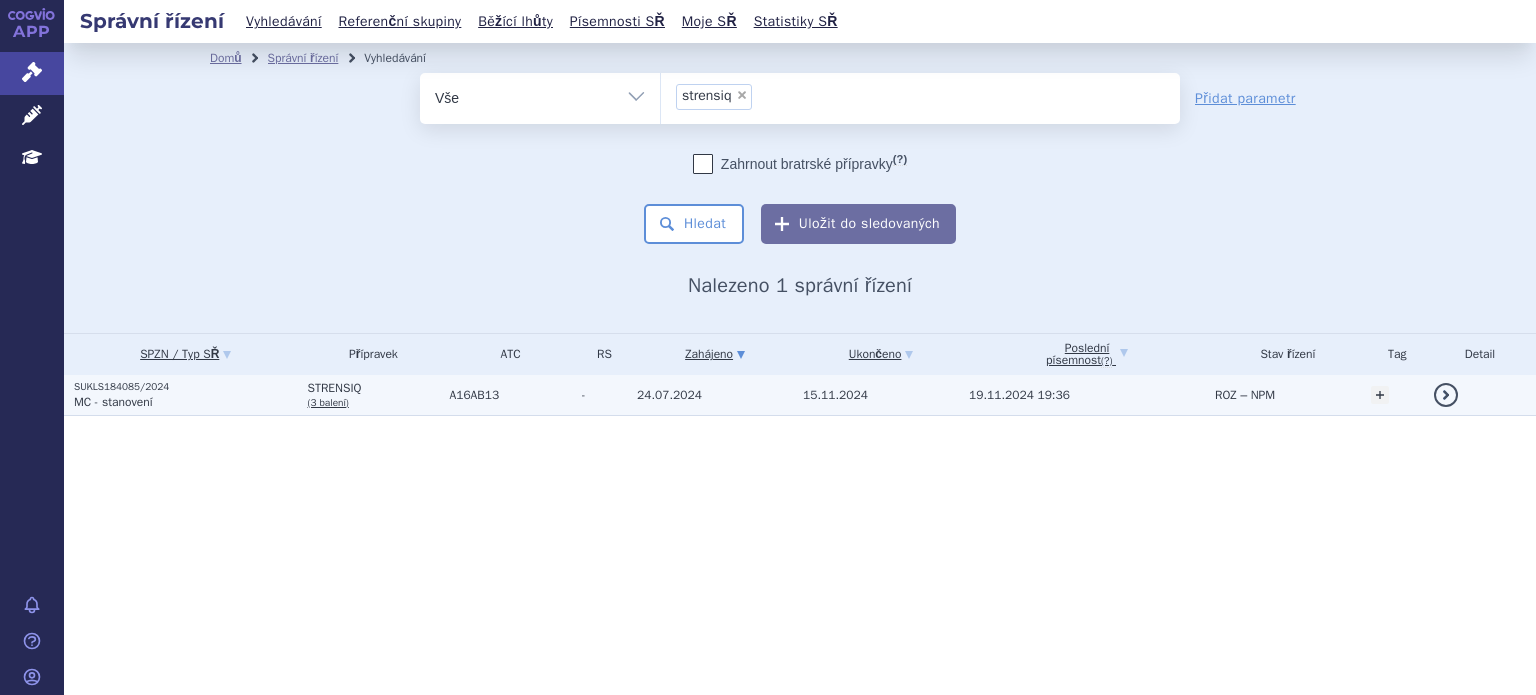 click on "A16AB13" at bounding box center (510, 395) 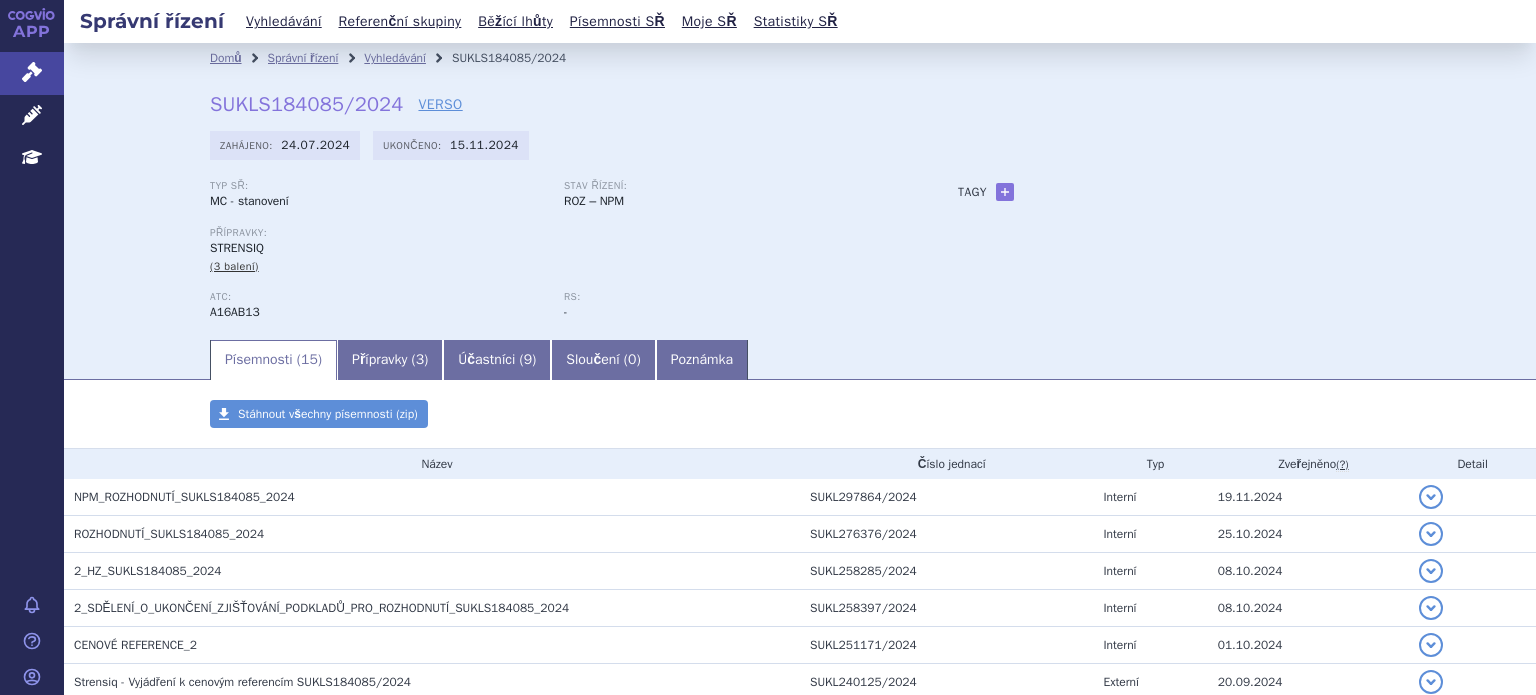 scroll, scrollTop: 0, scrollLeft: 0, axis: both 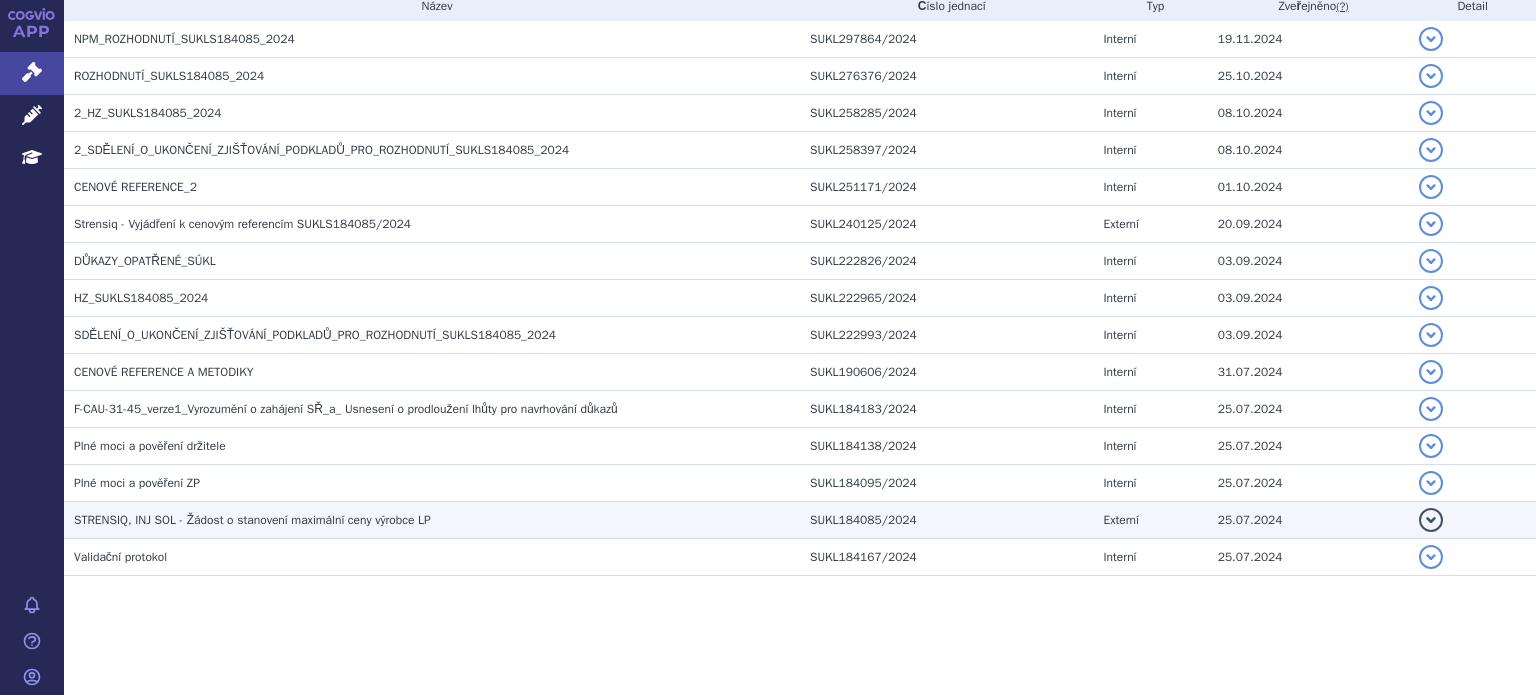 click on "STRENSIQ, INJ SOL - Žádost o stanovení maximální ceny výrobce LP" at bounding box center (252, 520) 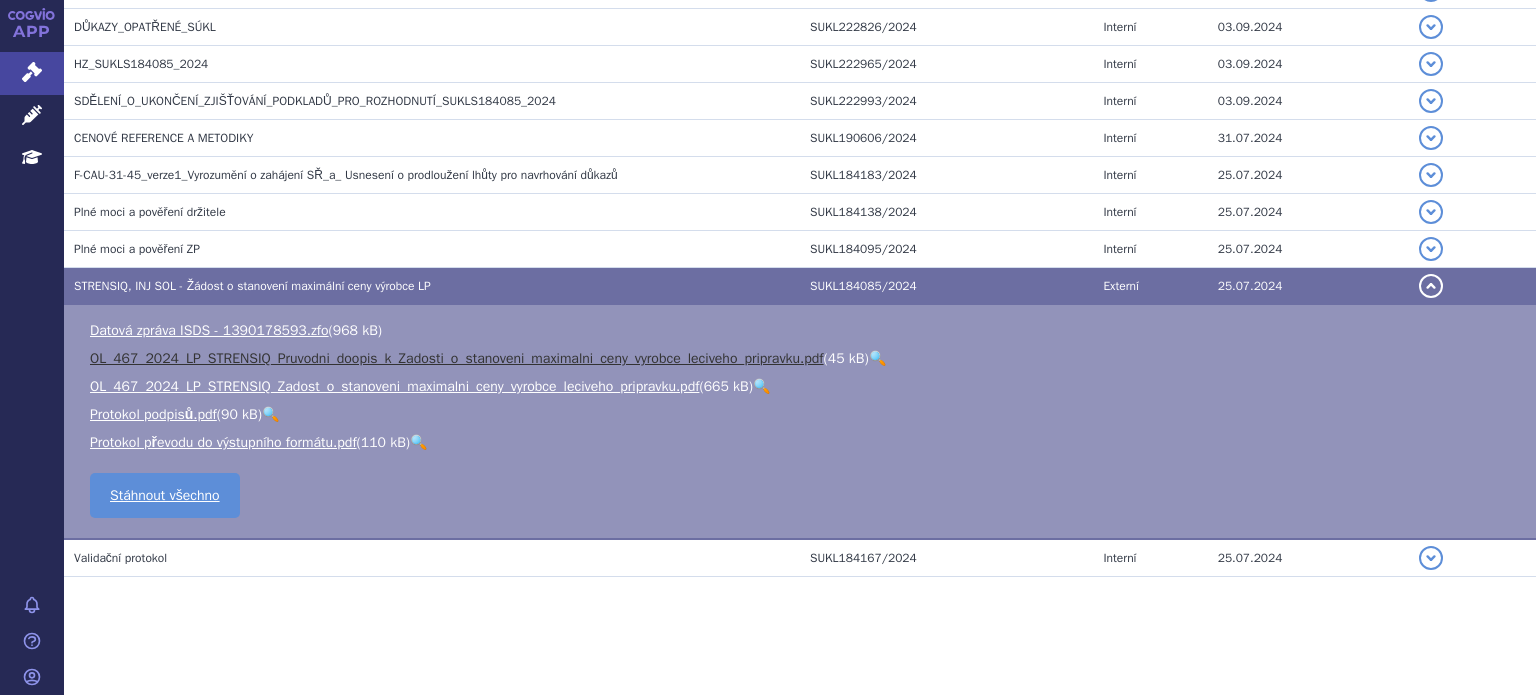 scroll, scrollTop: 692, scrollLeft: 0, axis: vertical 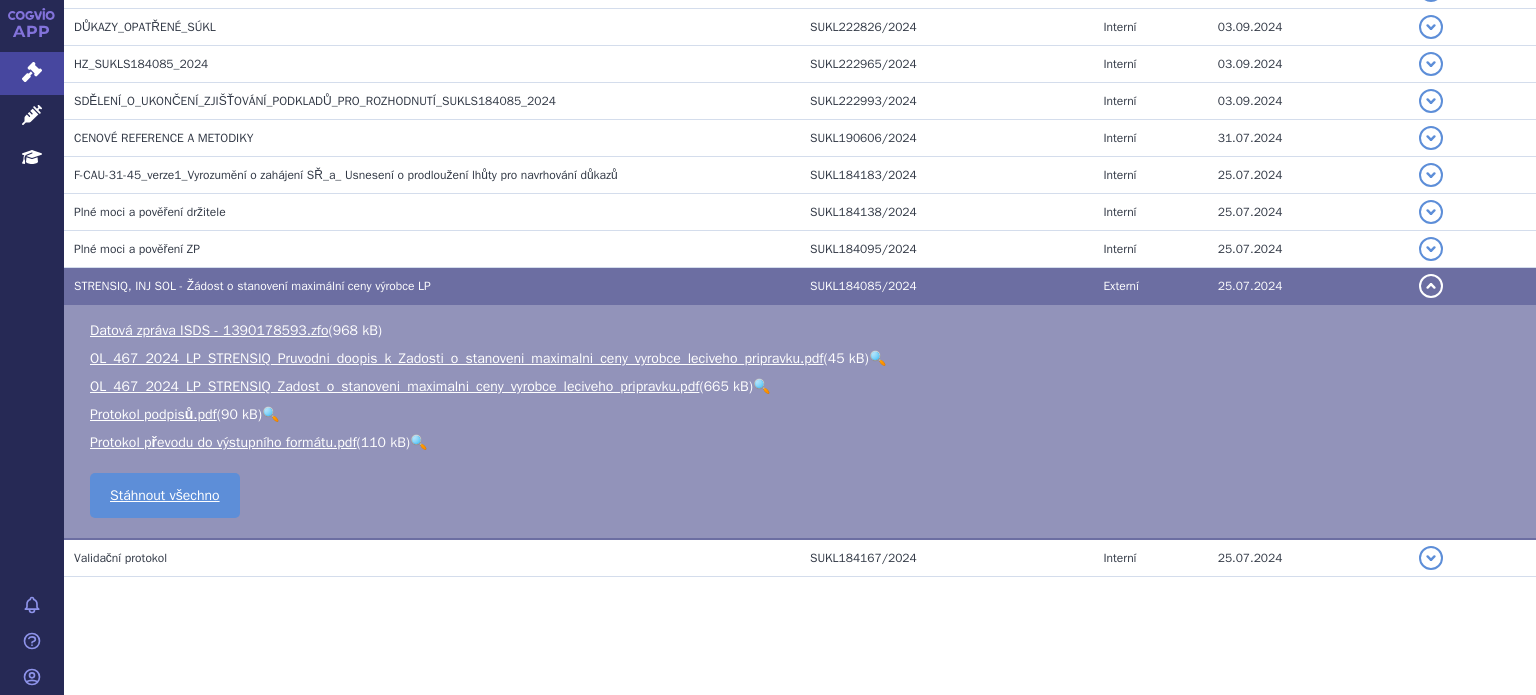 click on "Datová zpráva ISDS - 1390178593.zfo
( 968 kB )
OL_467_2024_LP_STRENSIQ_Pruvodni_doopis_k_Zadosti_o_stanoveni_maximalni_ceny_vyrobce_leciveho_pripravku.pdf
( 45 kB )
🔍
665 kB 90 kB" at bounding box center [800, 387] 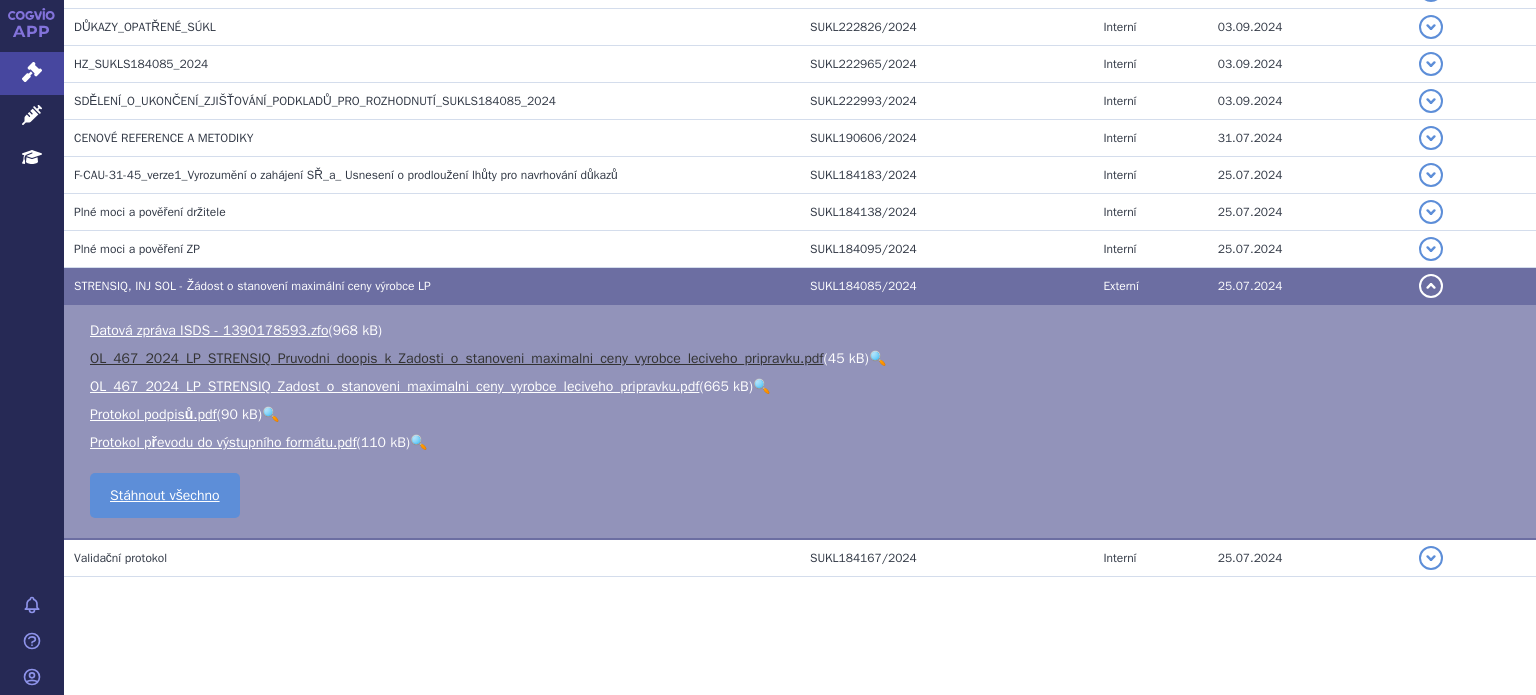 click on "OL_467_2024_LP_STRENSIQ_Pruvodni_doopis_k_Zadosti_o_stanoveni_maximalni_ceny_vyrobce_leciveho_pripravku.pdf" at bounding box center (457, 358) 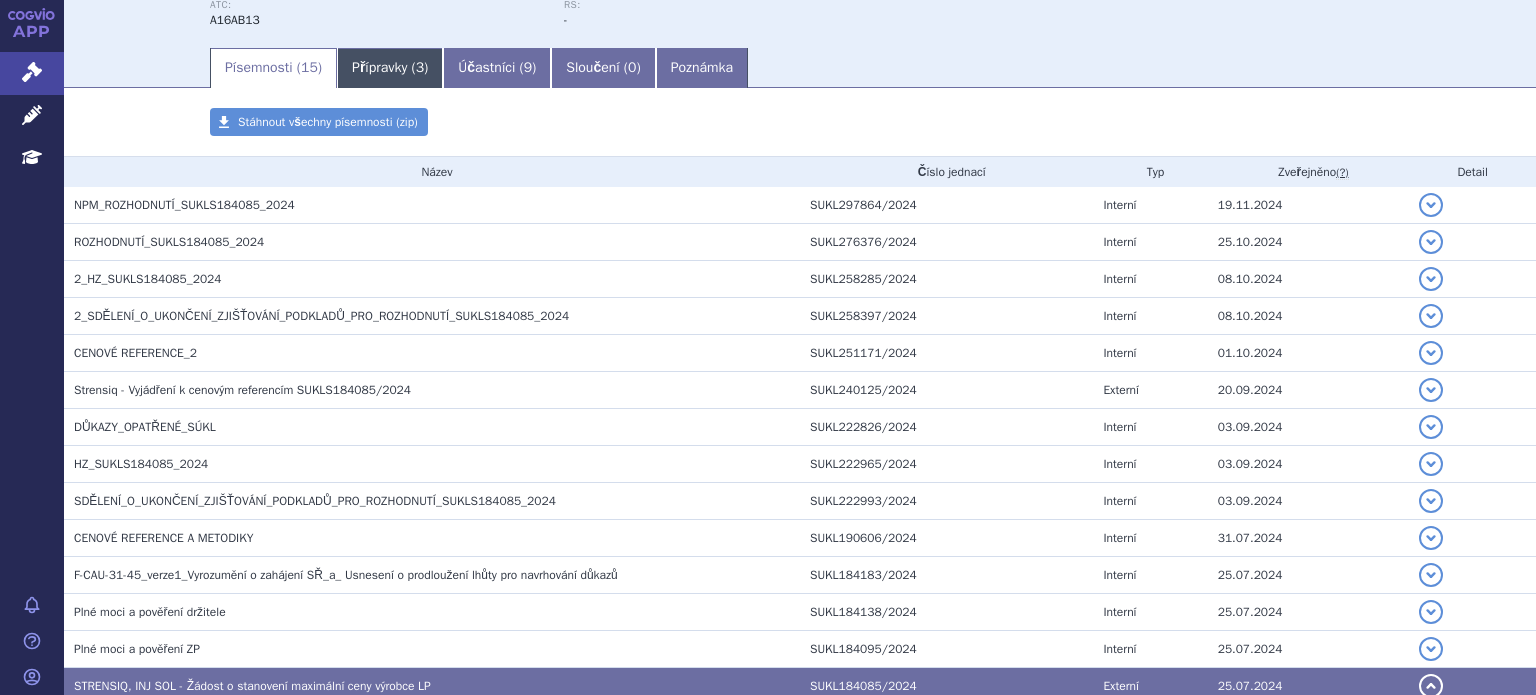 click on "Přípravky ( 3 )" at bounding box center (390, 68) 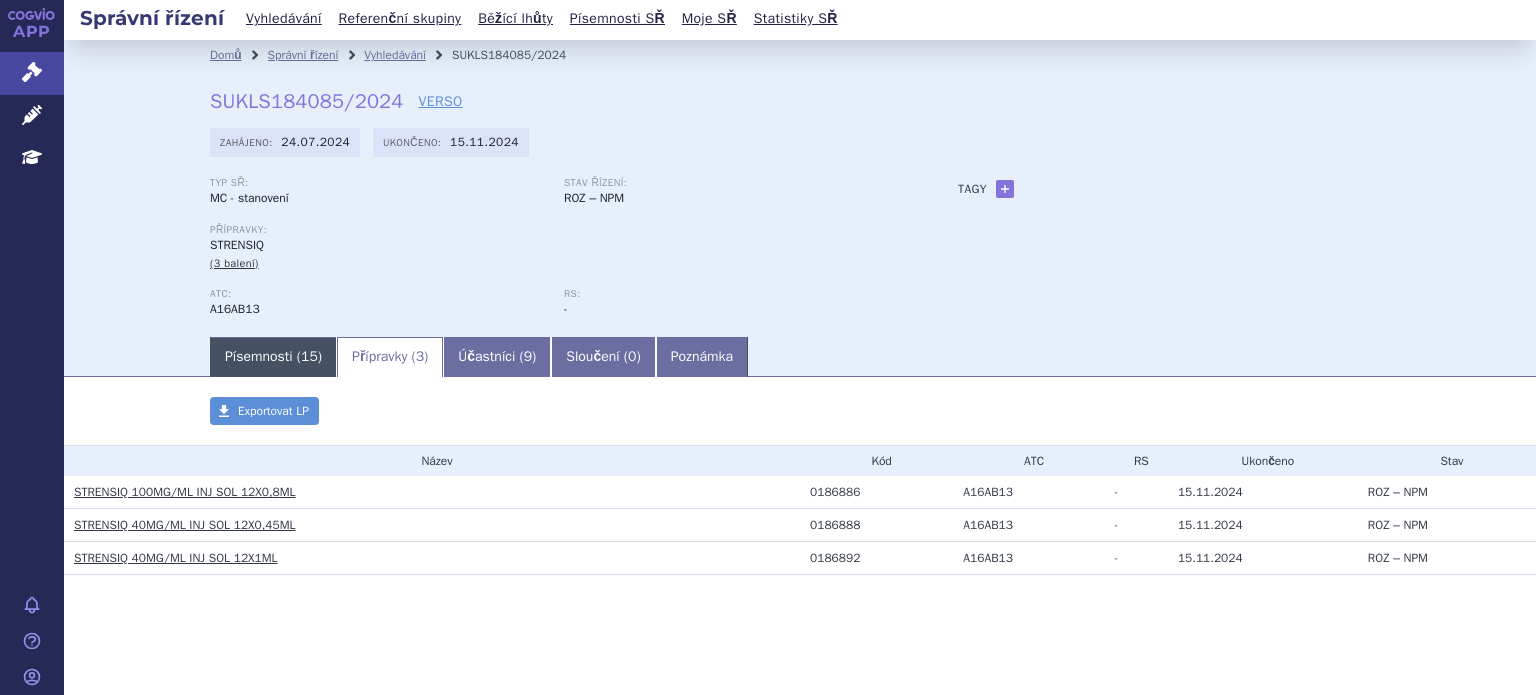click on "Písemnosti ( 15 )" at bounding box center [273, 357] 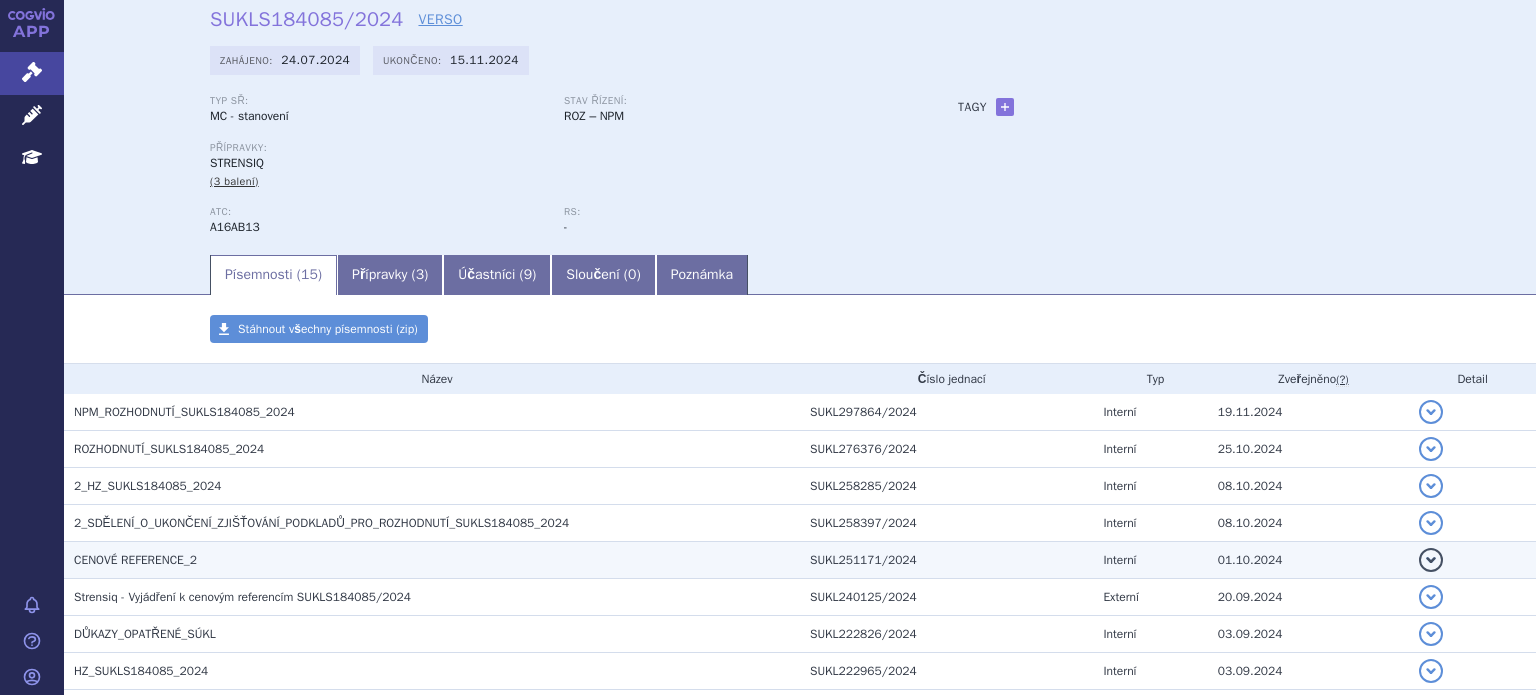 scroll, scrollTop: 204, scrollLeft: 0, axis: vertical 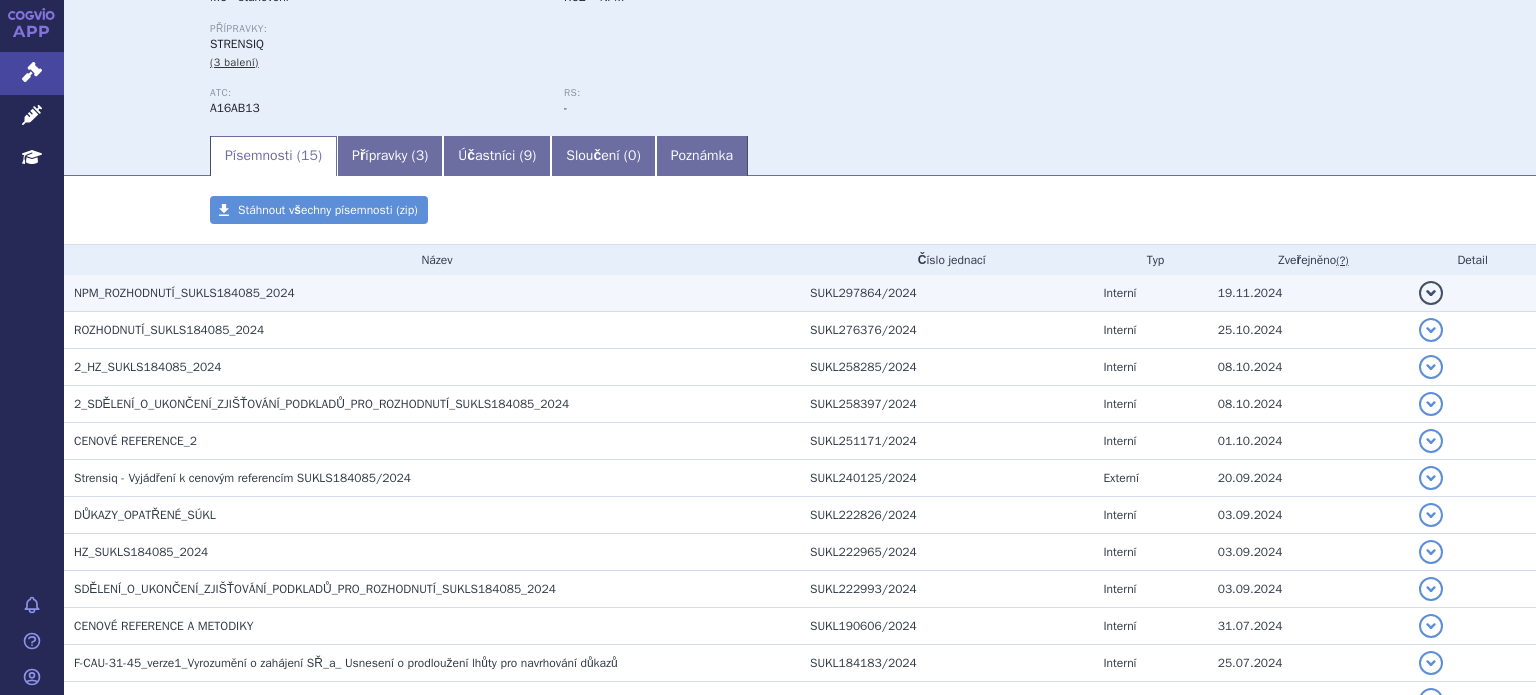 click on "NPM_ROZHODNUTÍ_SUKLS184085_2024" at bounding box center (184, 293) 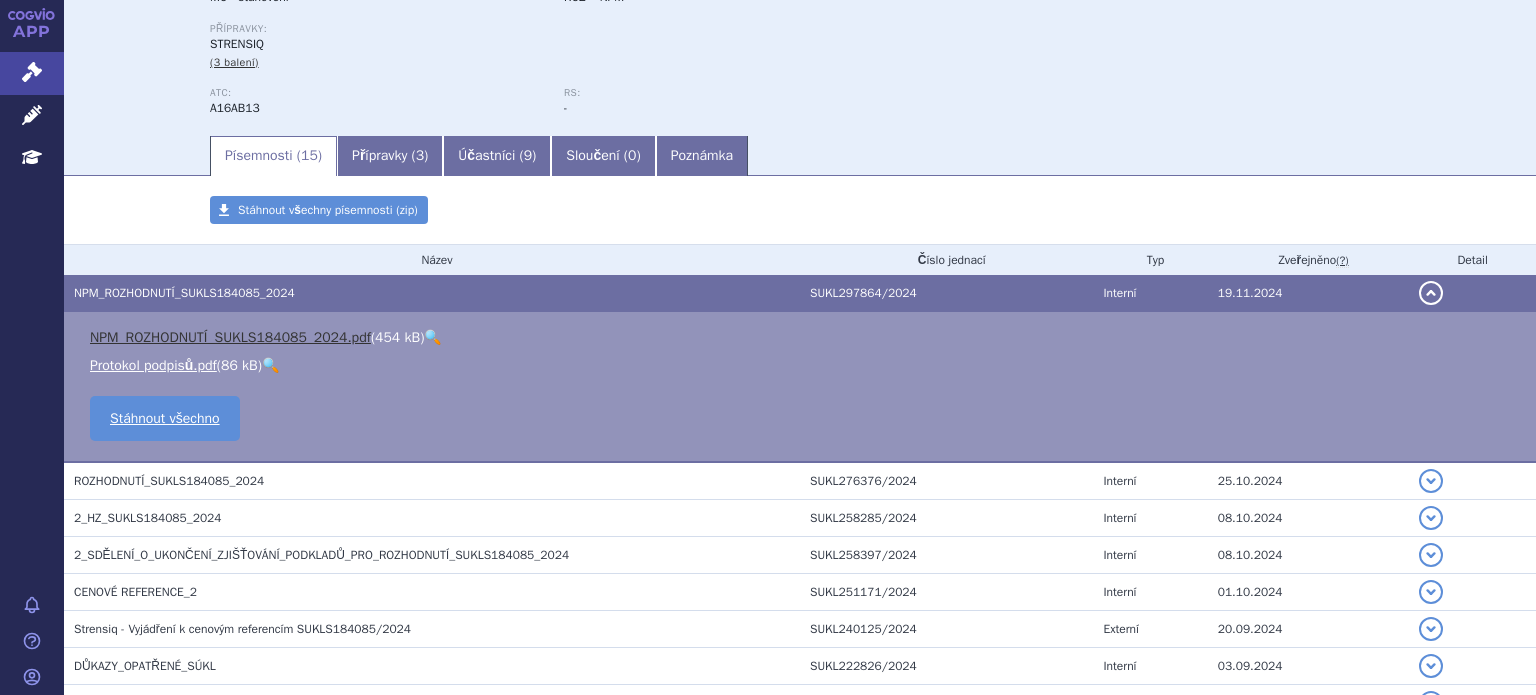click on "NPM_ROZHODNUTÍ_SUKLS184085_2024.pdf" at bounding box center (230, 337) 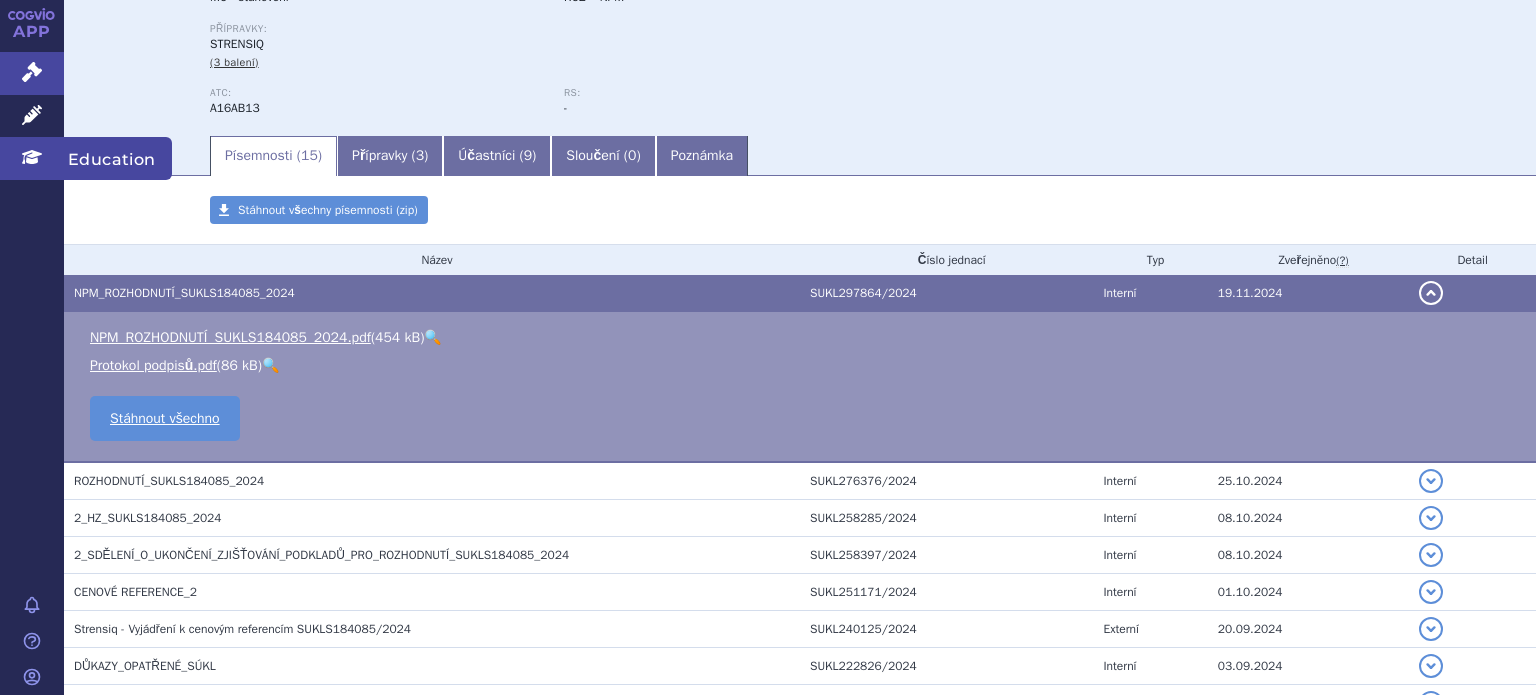 click on "Education" at bounding box center [32, 158] 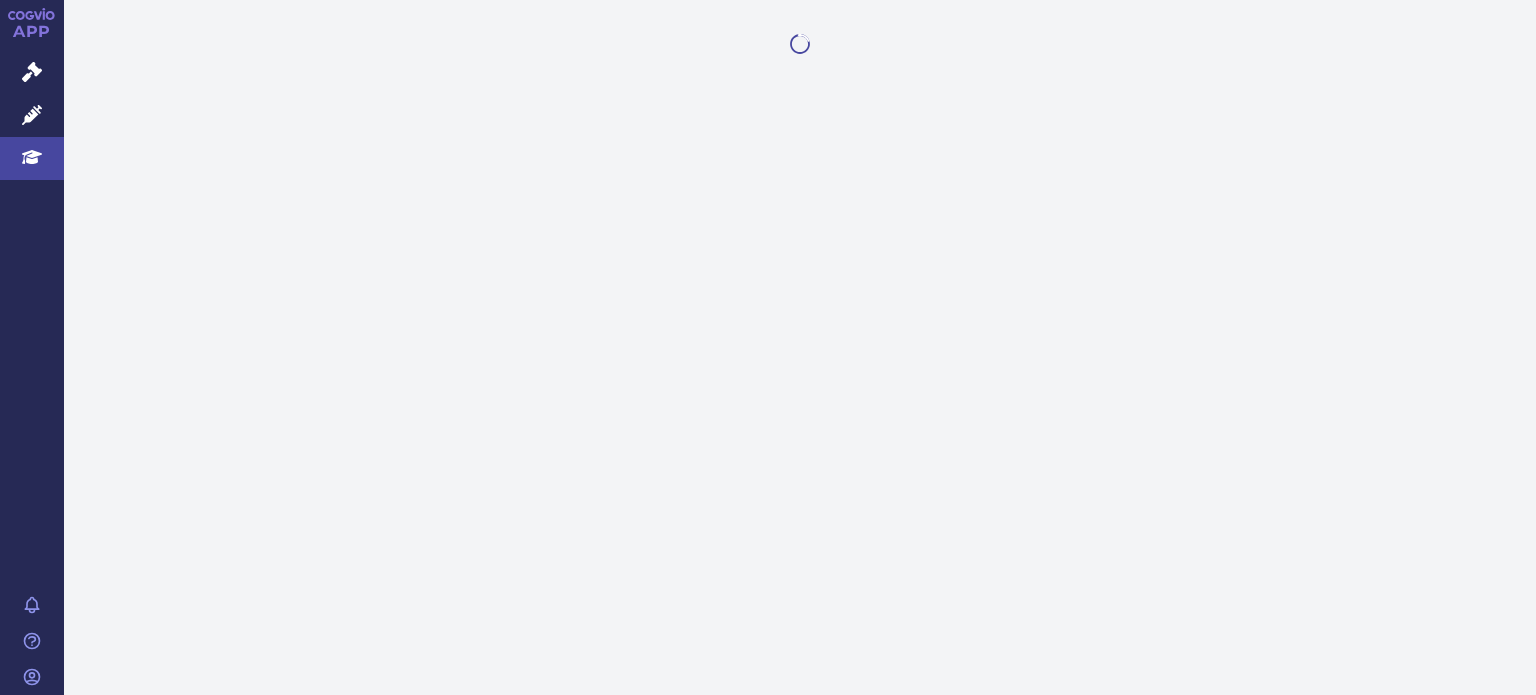 scroll, scrollTop: 0, scrollLeft: 0, axis: both 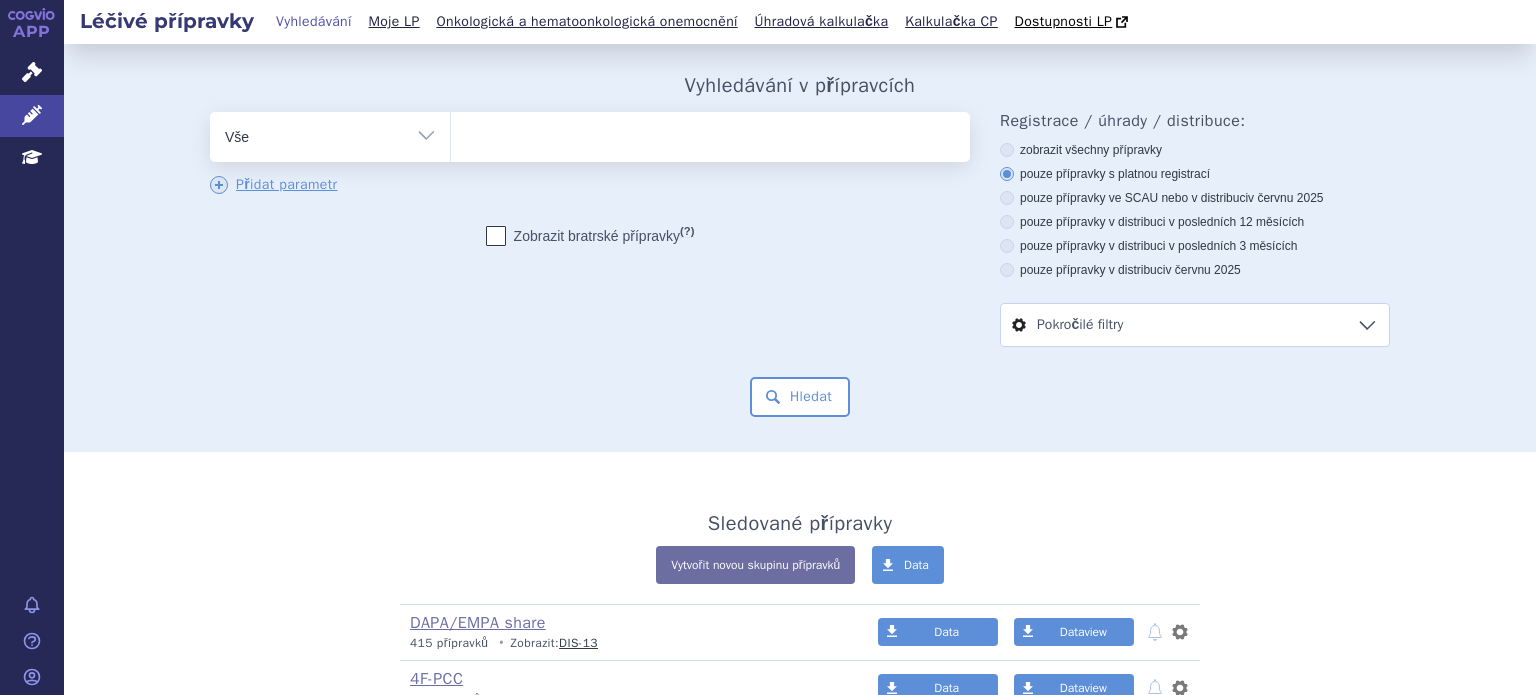 click at bounding box center [710, 133] 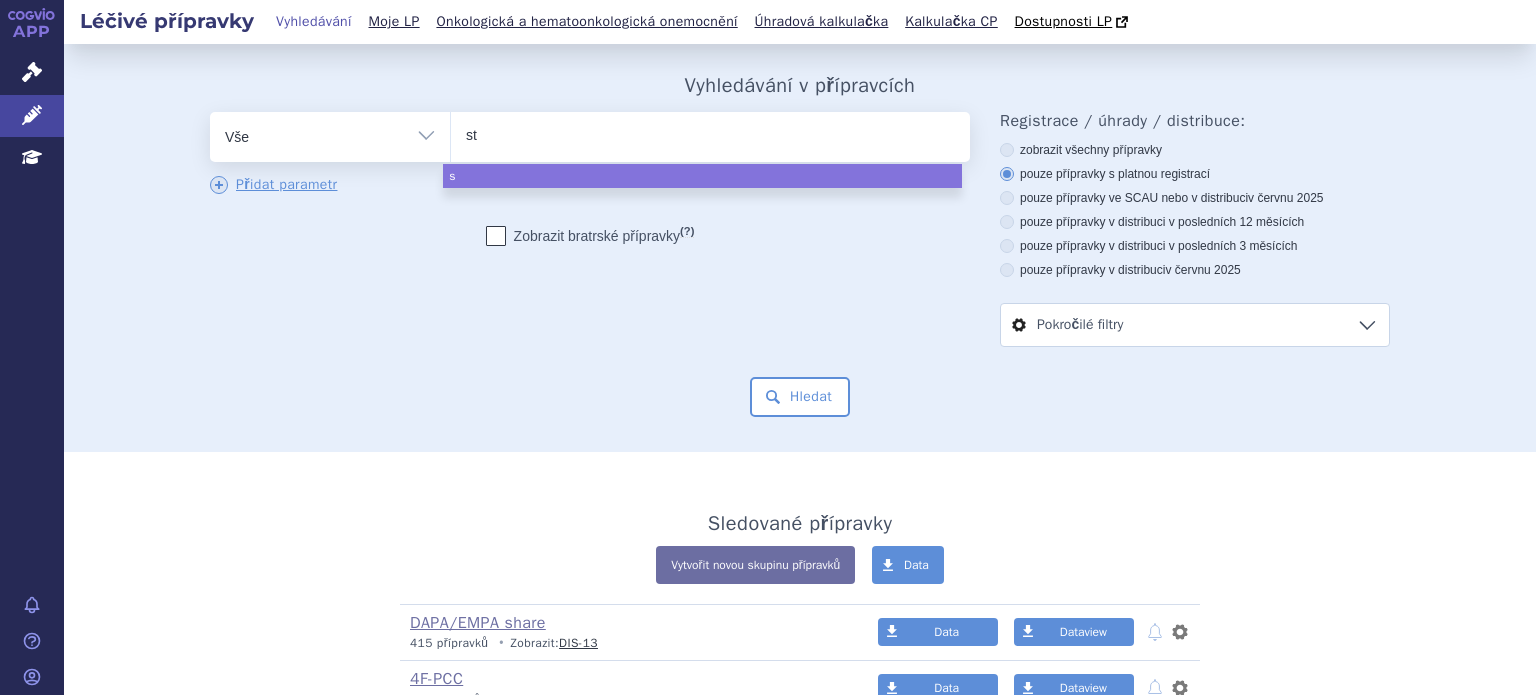 type on "str" 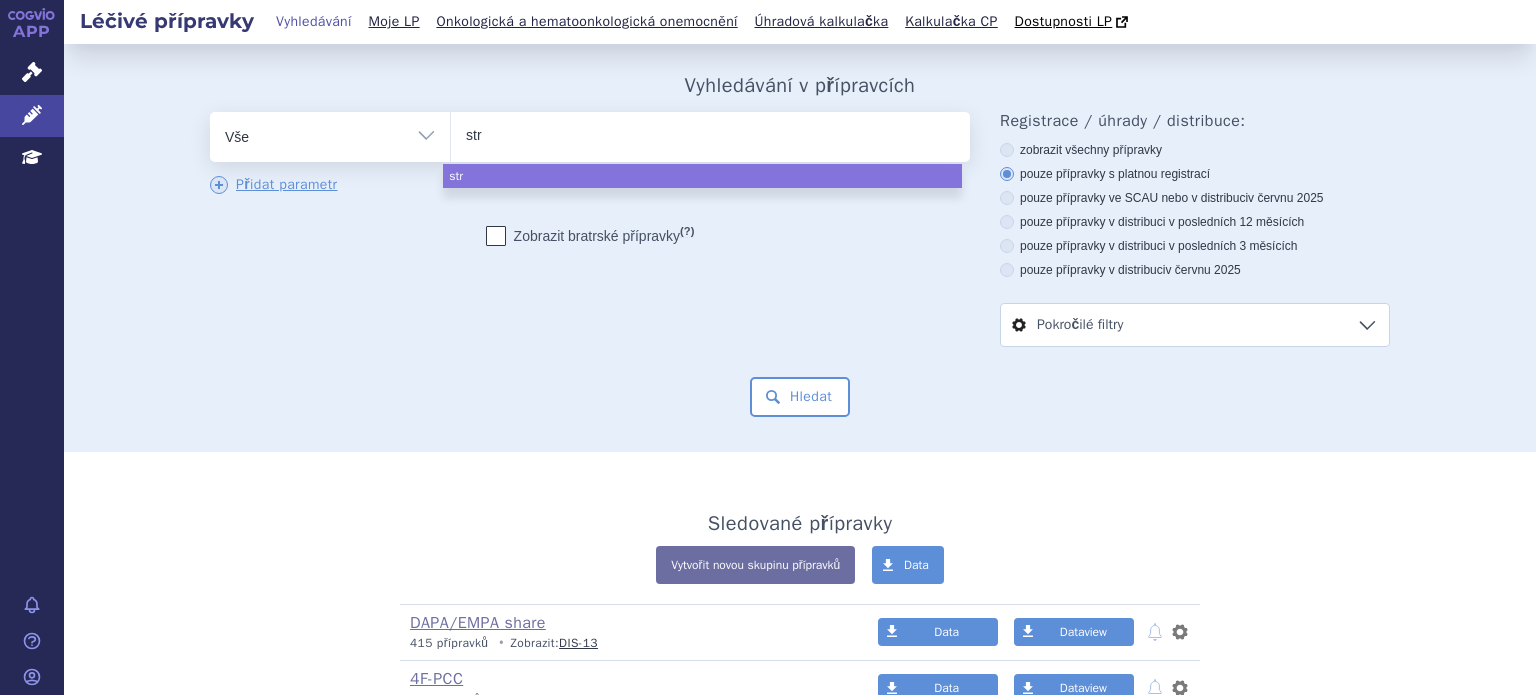 type on "stre" 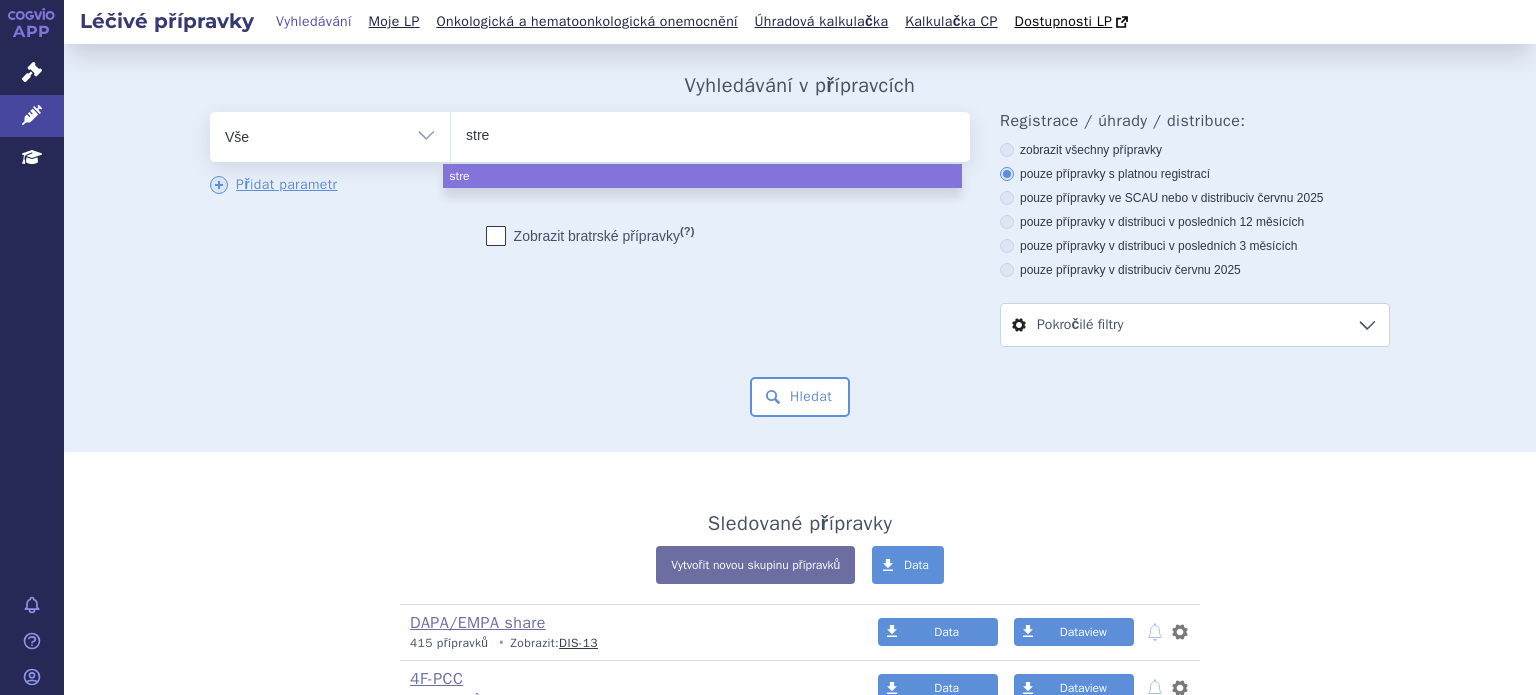 type on "stren" 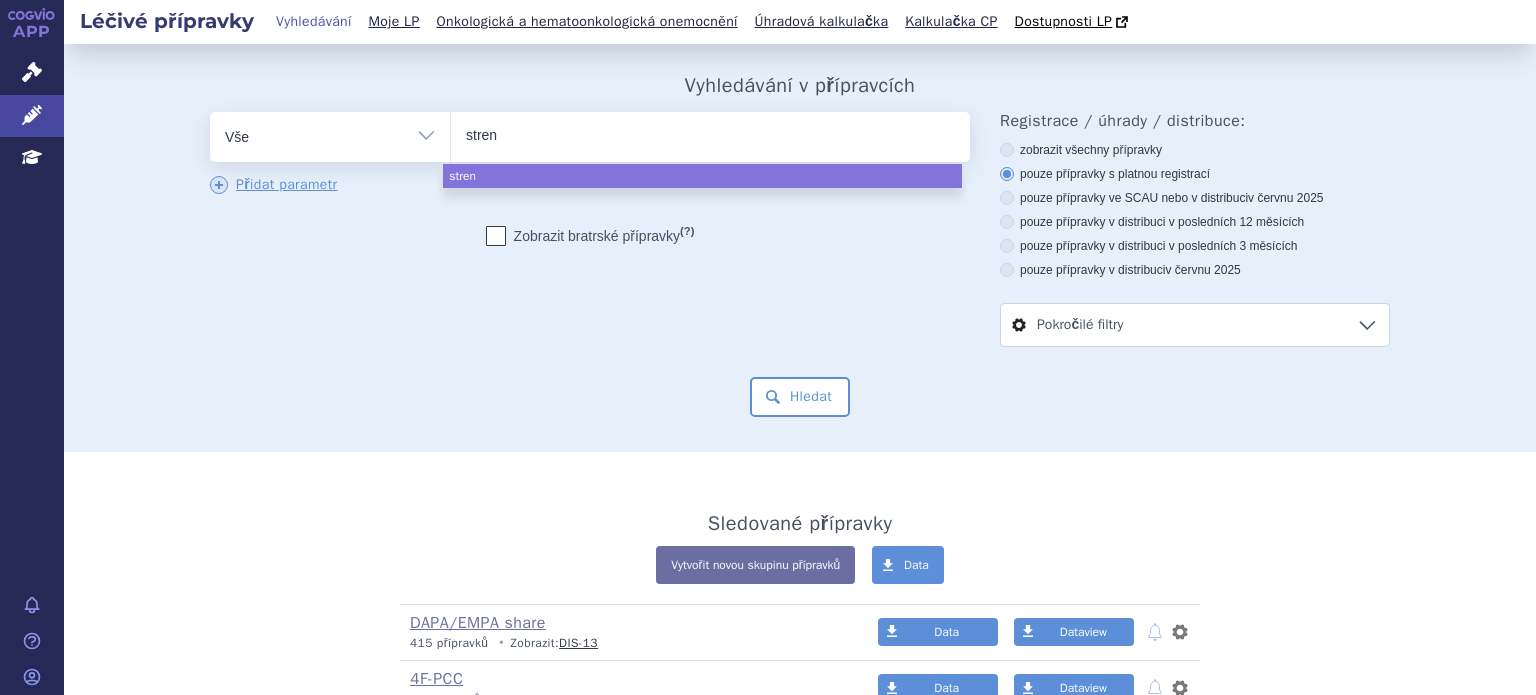 type on "strens" 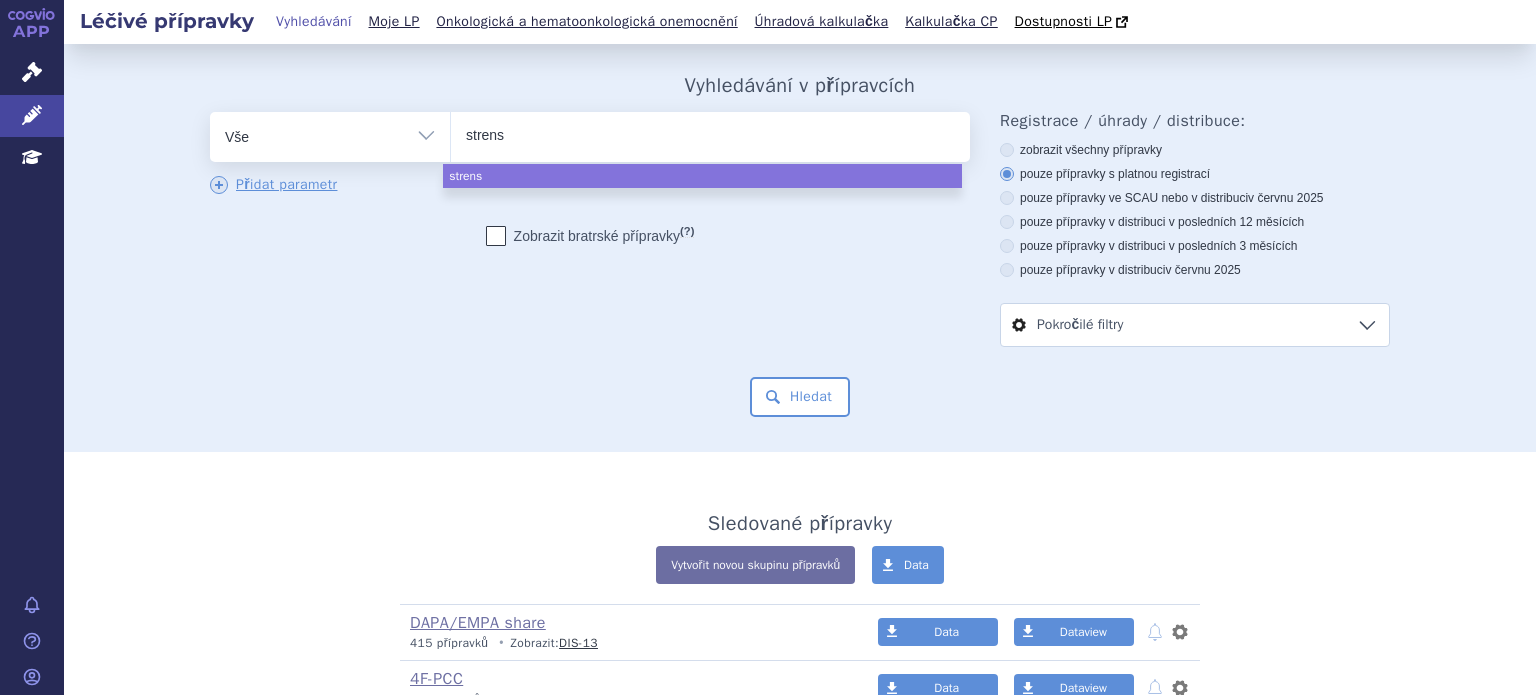type on "strensi" 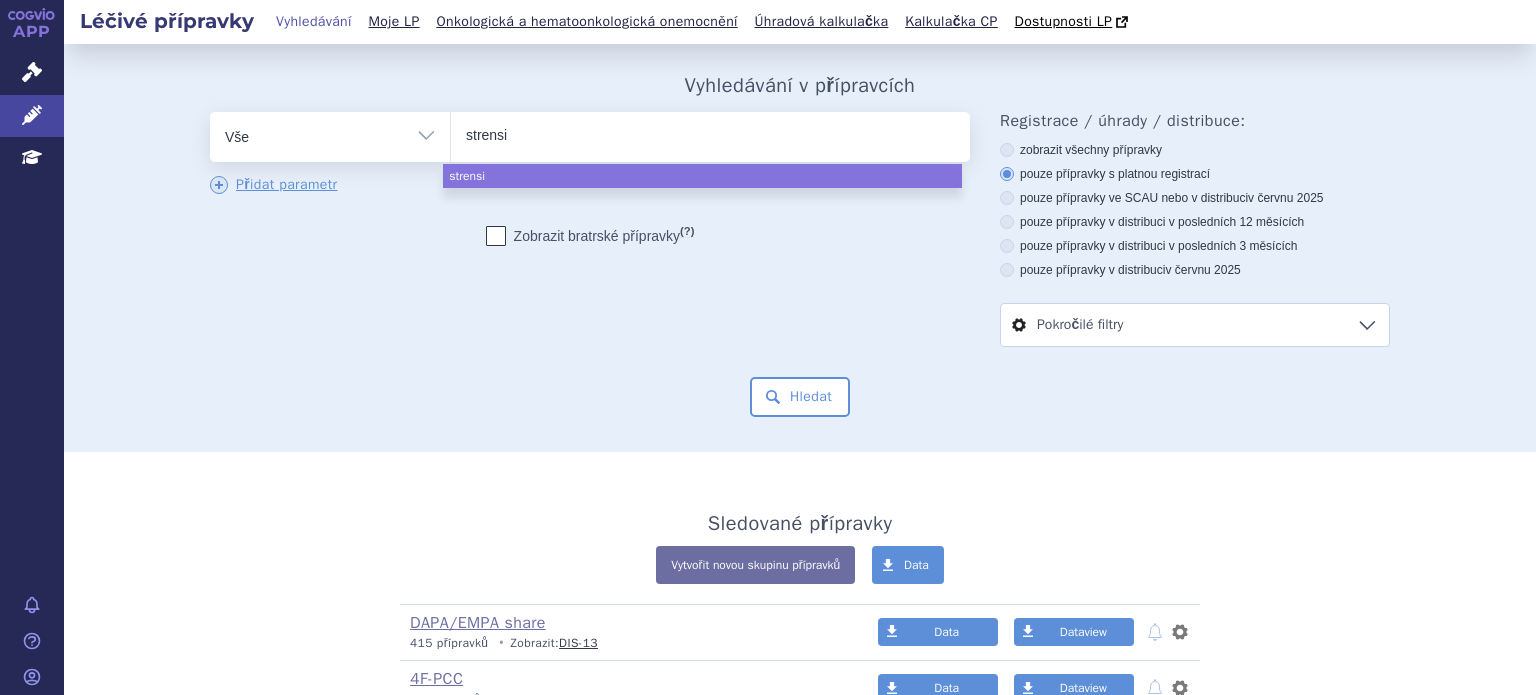 type on "strensiq" 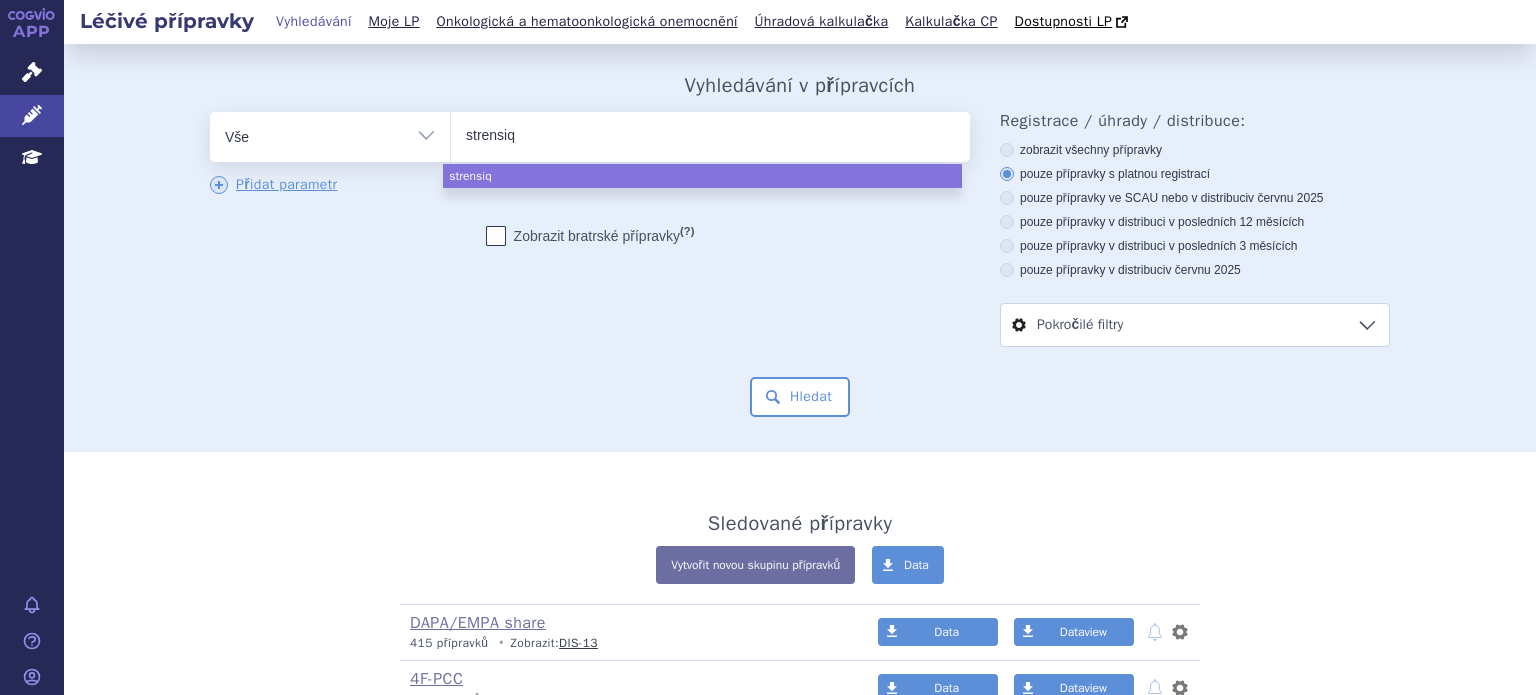 select on "strensiq" 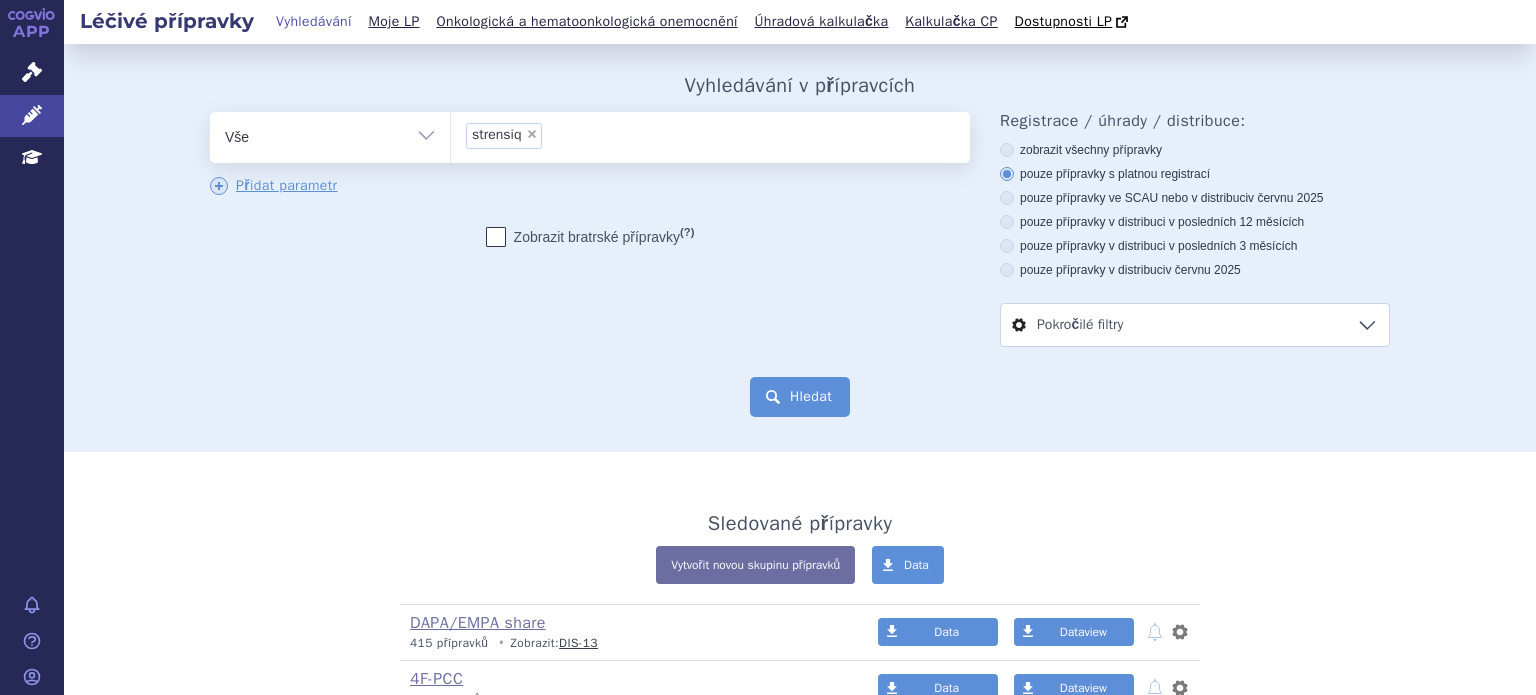 click on "Hledat" at bounding box center [800, 397] 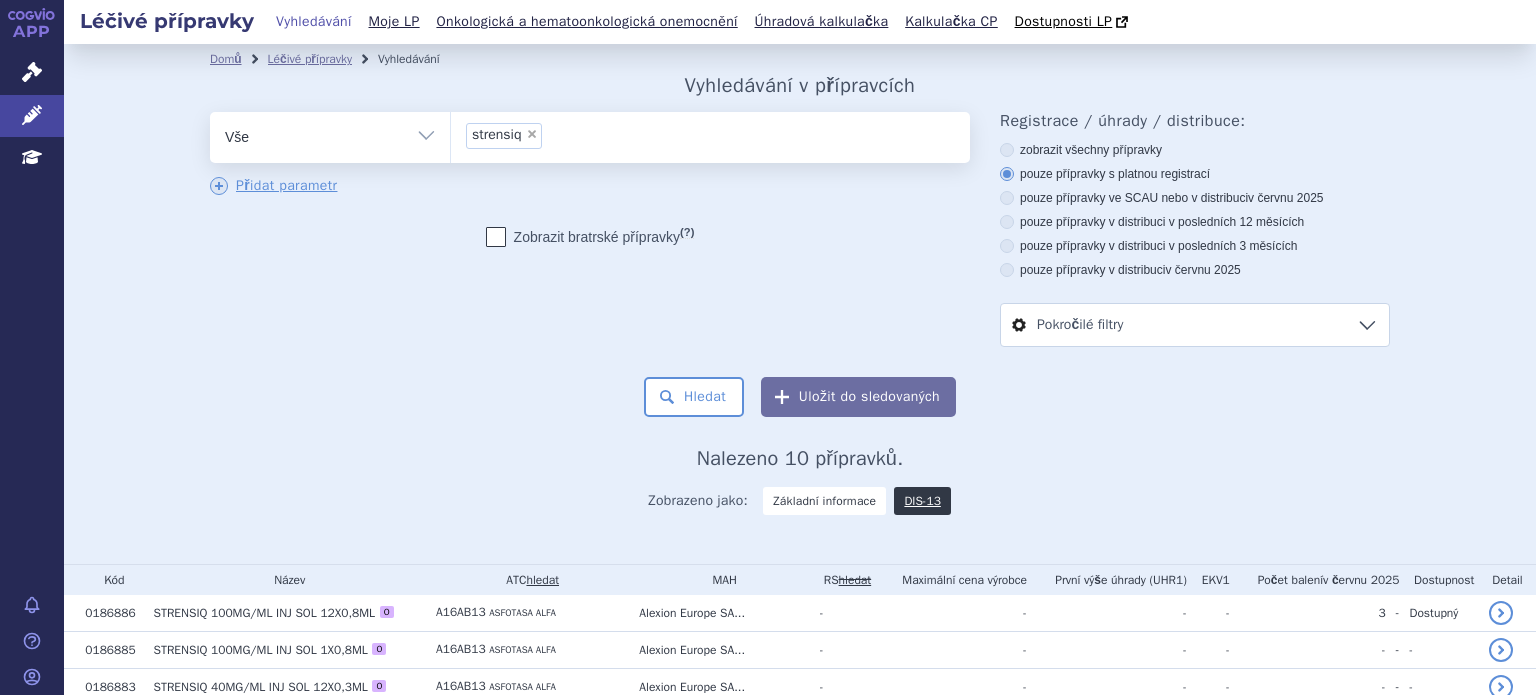 scroll, scrollTop: 0, scrollLeft: 0, axis: both 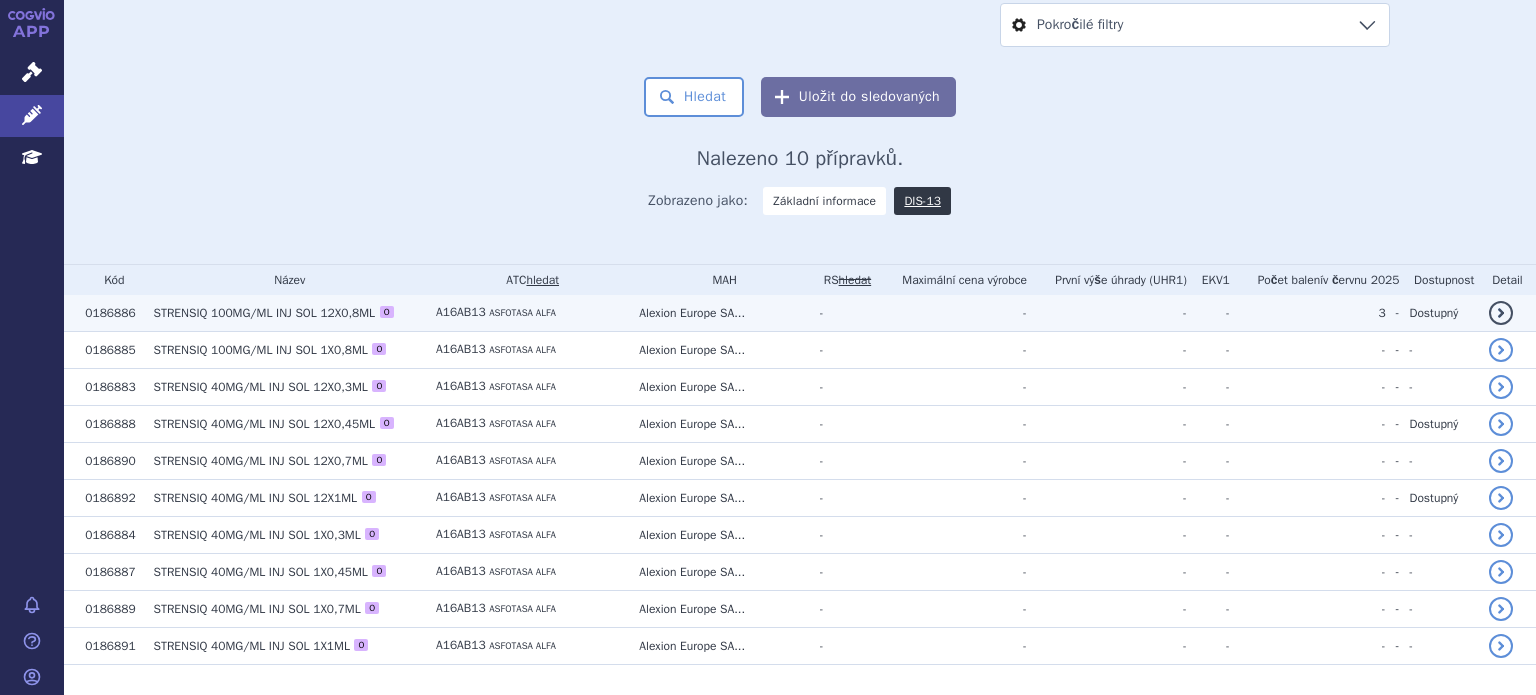 click on "-" at bounding box center [951, 313] 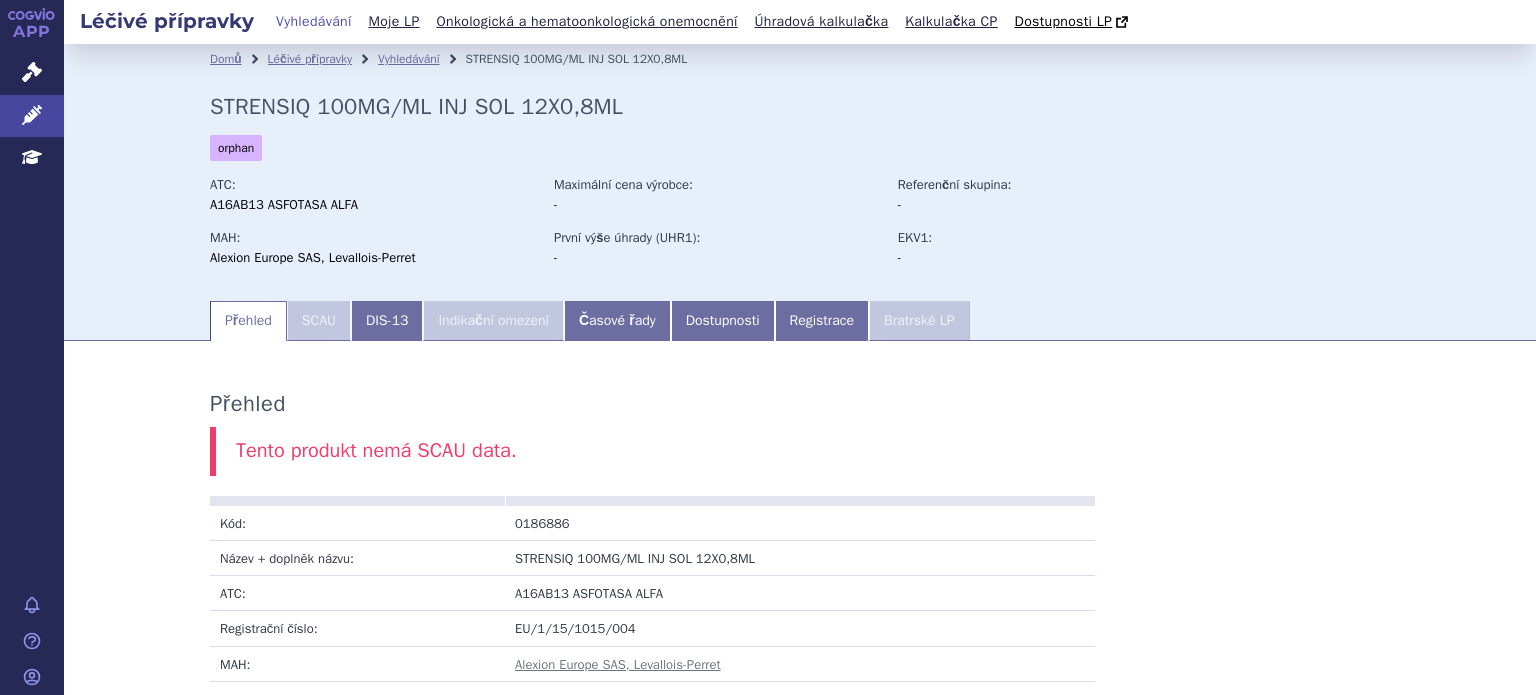 scroll, scrollTop: 0, scrollLeft: 0, axis: both 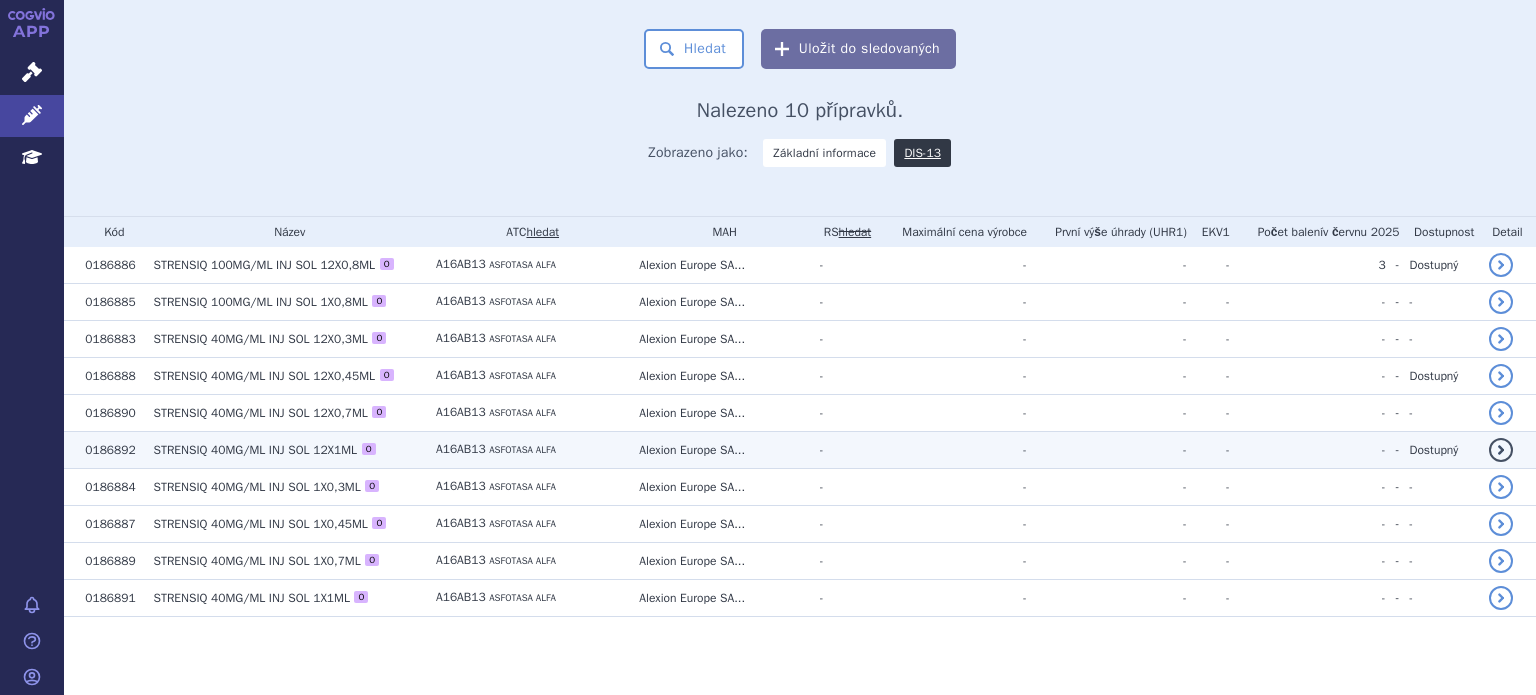 click on "STRENSIQ" at bounding box center (180, 450) 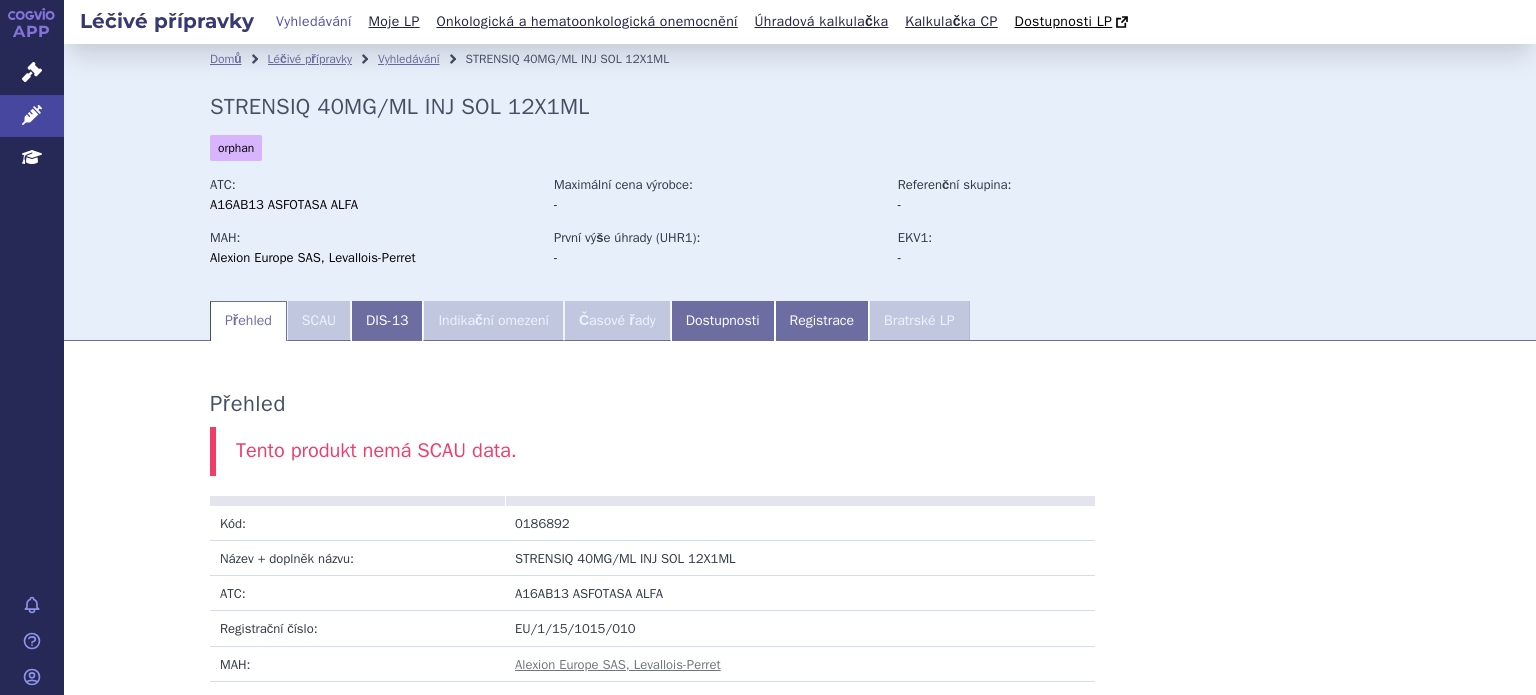 scroll, scrollTop: 0, scrollLeft: 0, axis: both 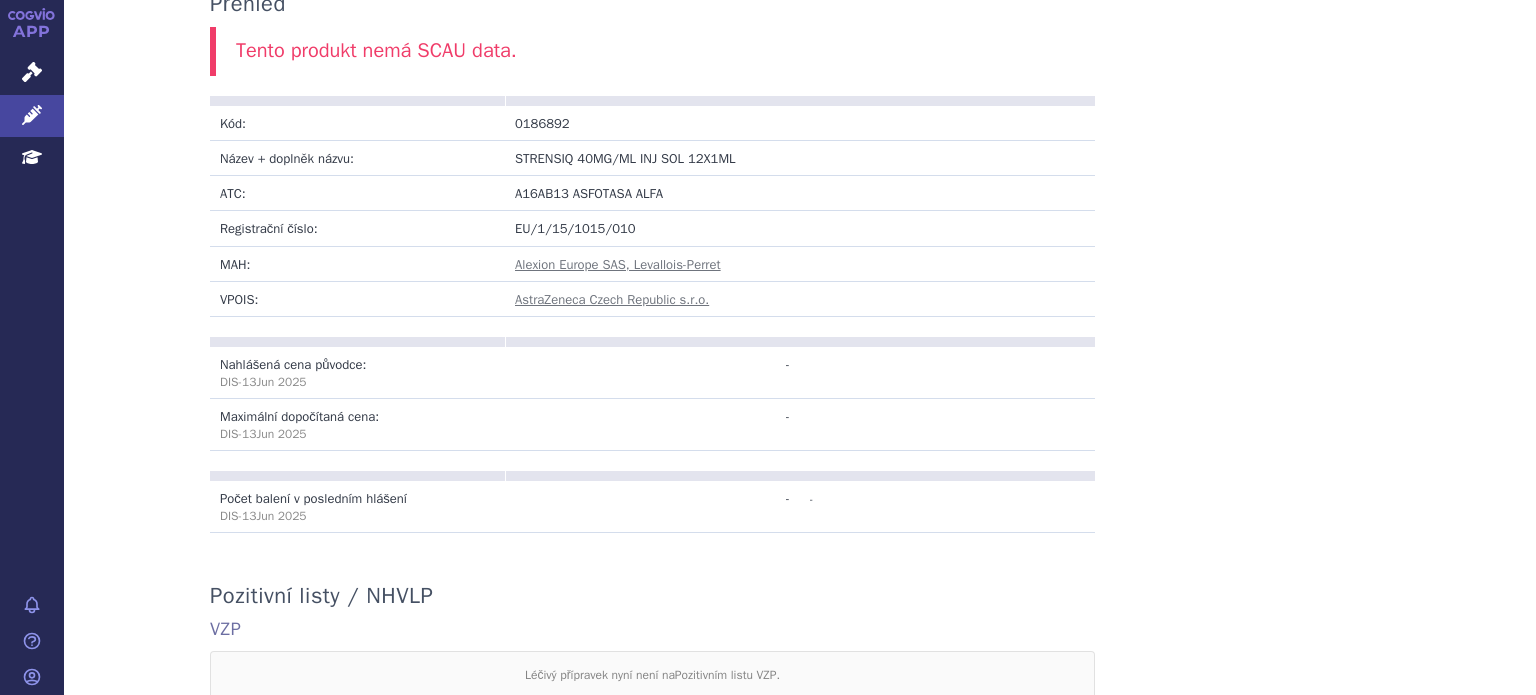click on "Maximální dopočítaná cena:
DIS-13  Jun 2025" at bounding box center [357, 425] 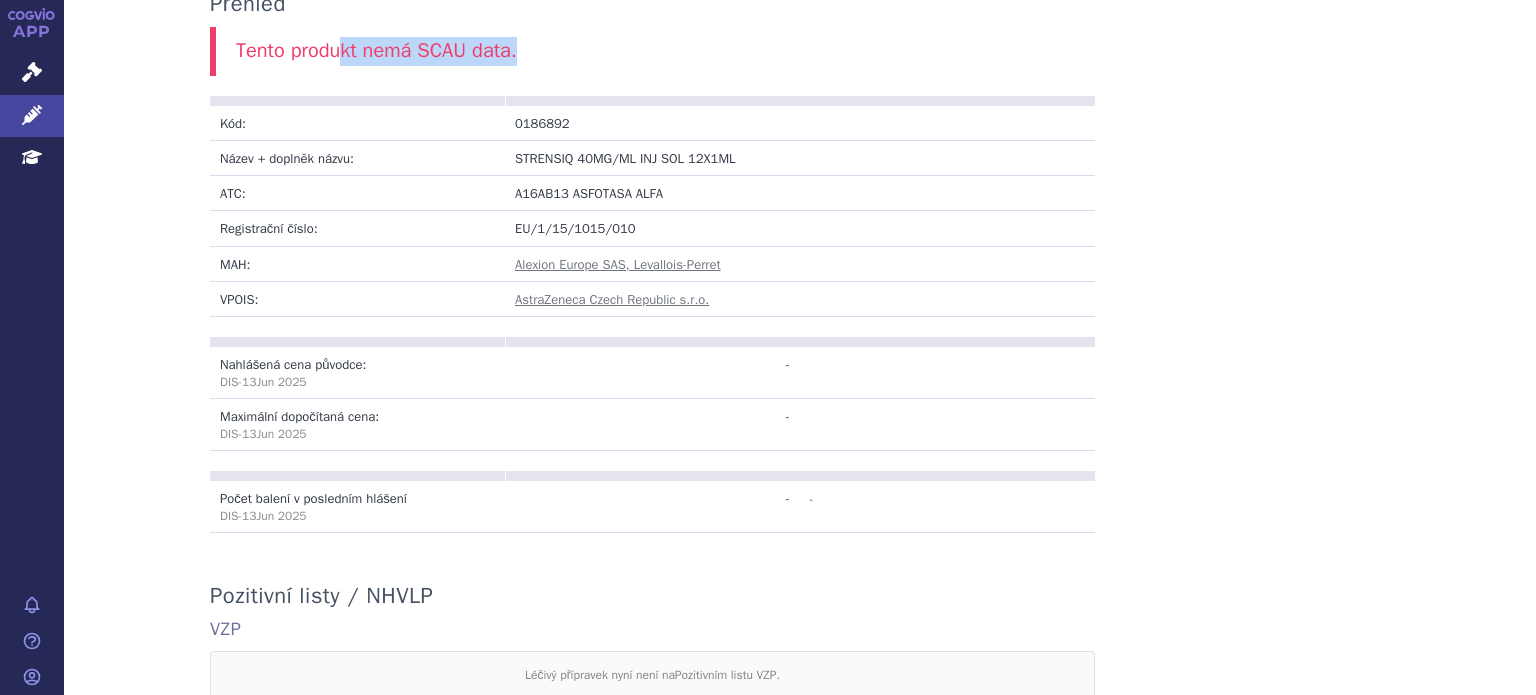 drag, startPoint x: 344, startPoint y: 55, endPoint x: 556, endPoint y: 38, distance: 212.68051 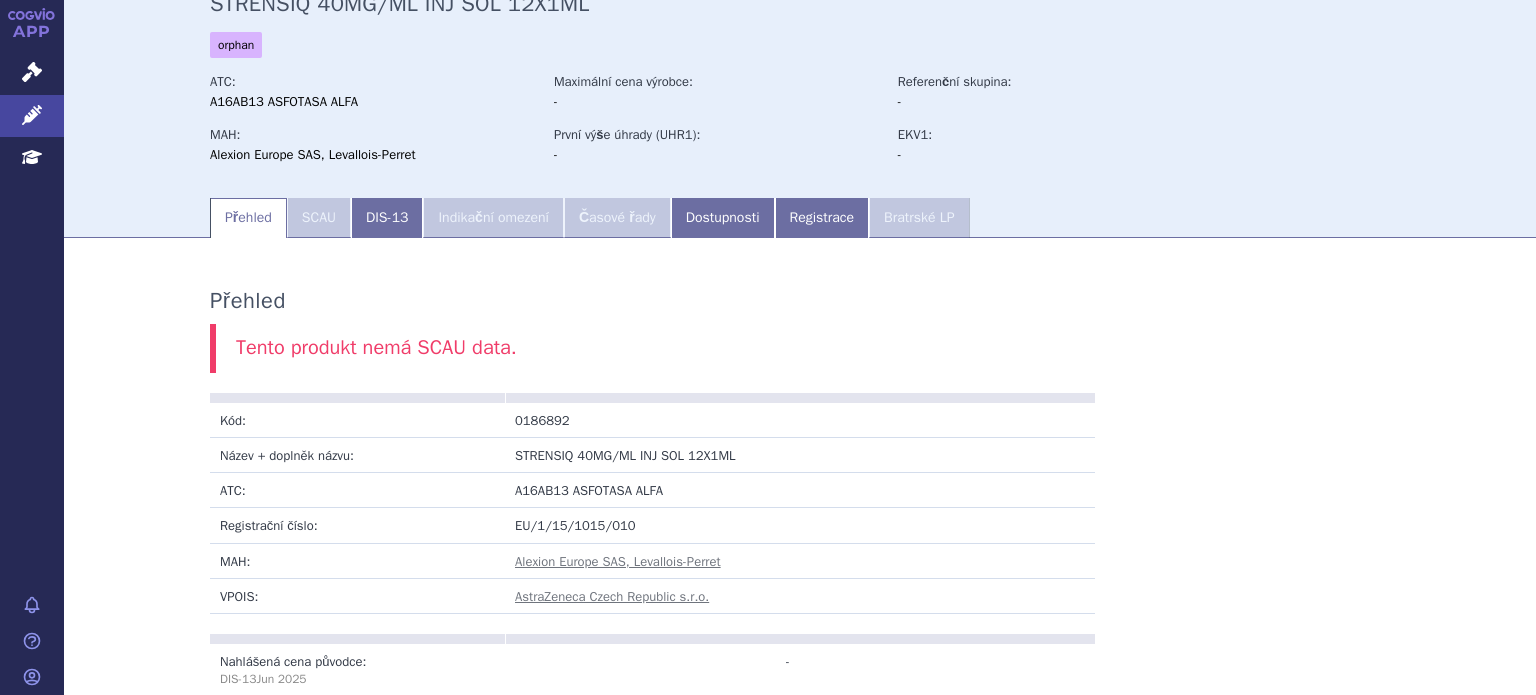 scroll, scrollTop: 0, scrollLeft: 0, axis: both 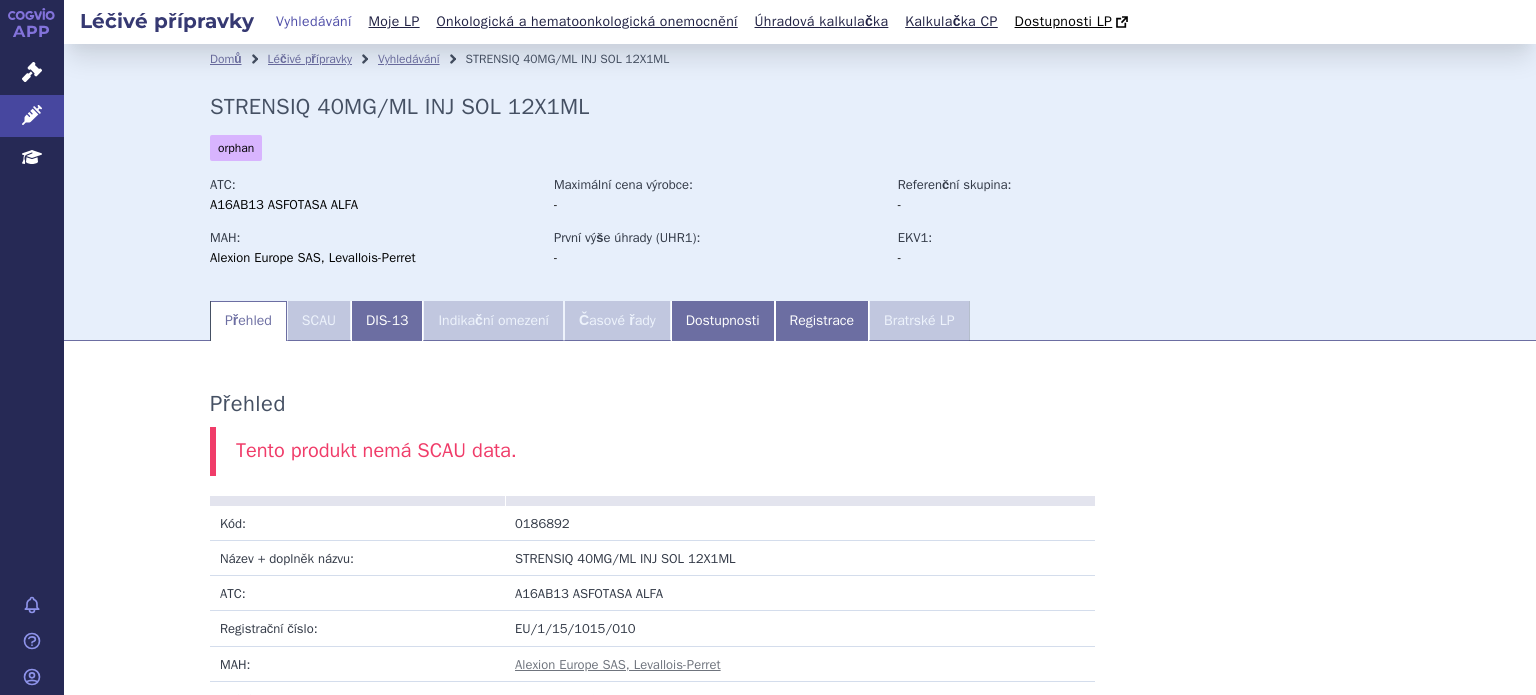 click on "SCAU" at bounding box center [319, 321] 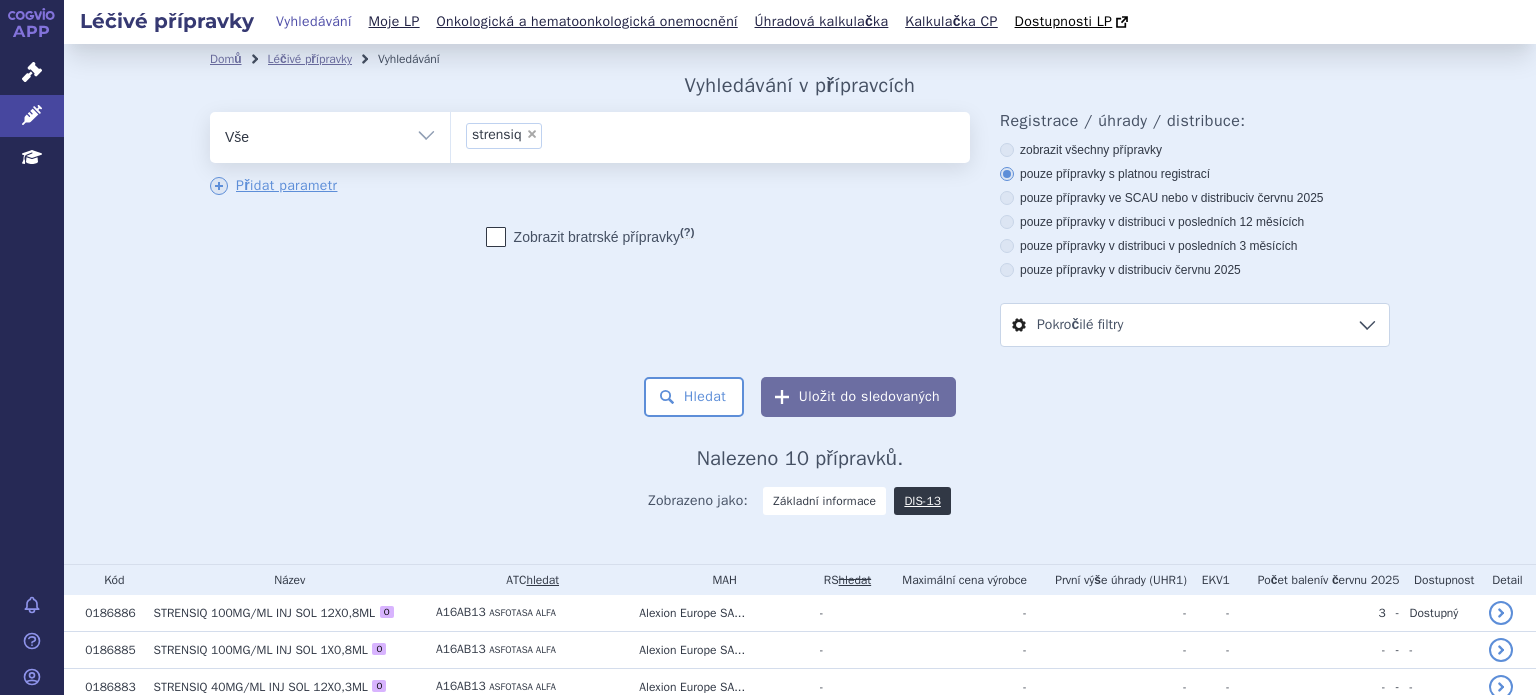 scroll, scrollTop: 0, scrollLeft: 0, axis: both 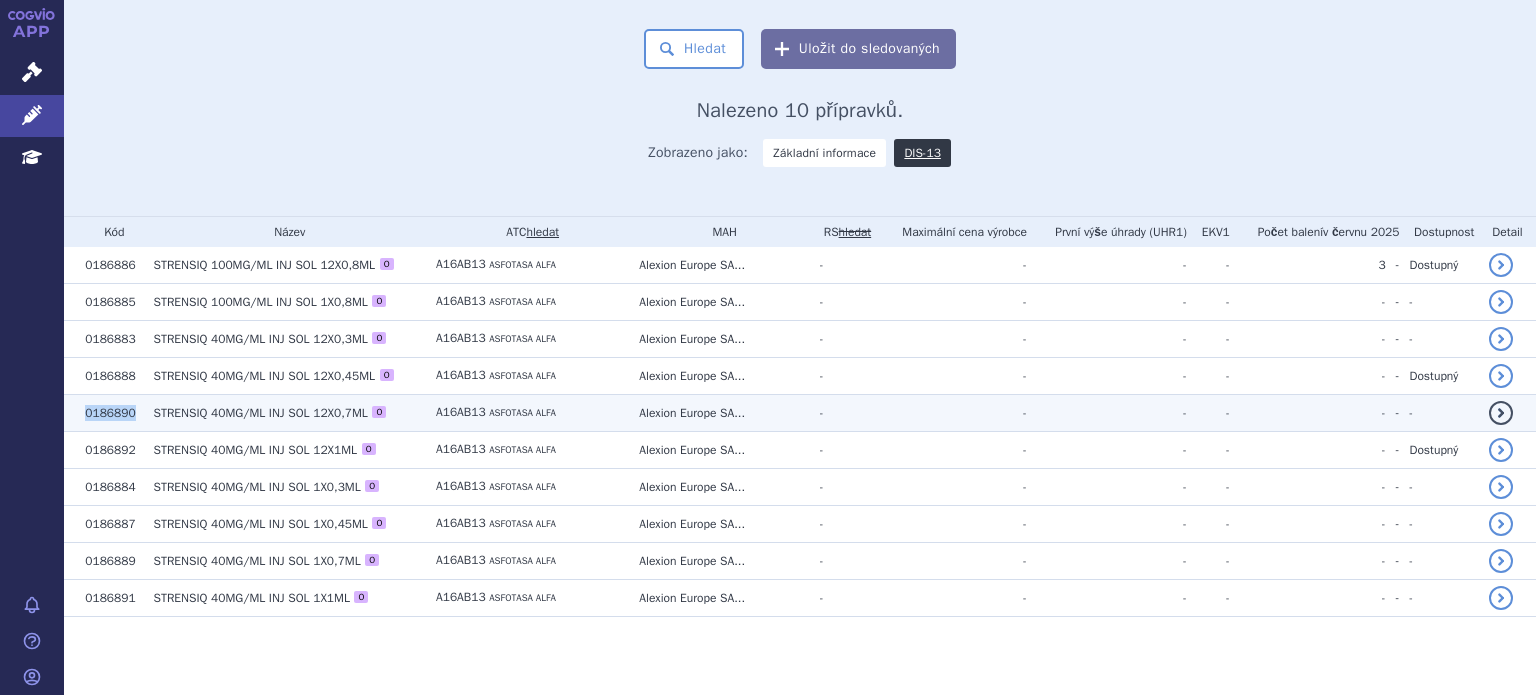 drag, startPoint x: 136, startPoint y: 413, endPoint x: 80, endPoint y: 409, distance: 56.142673 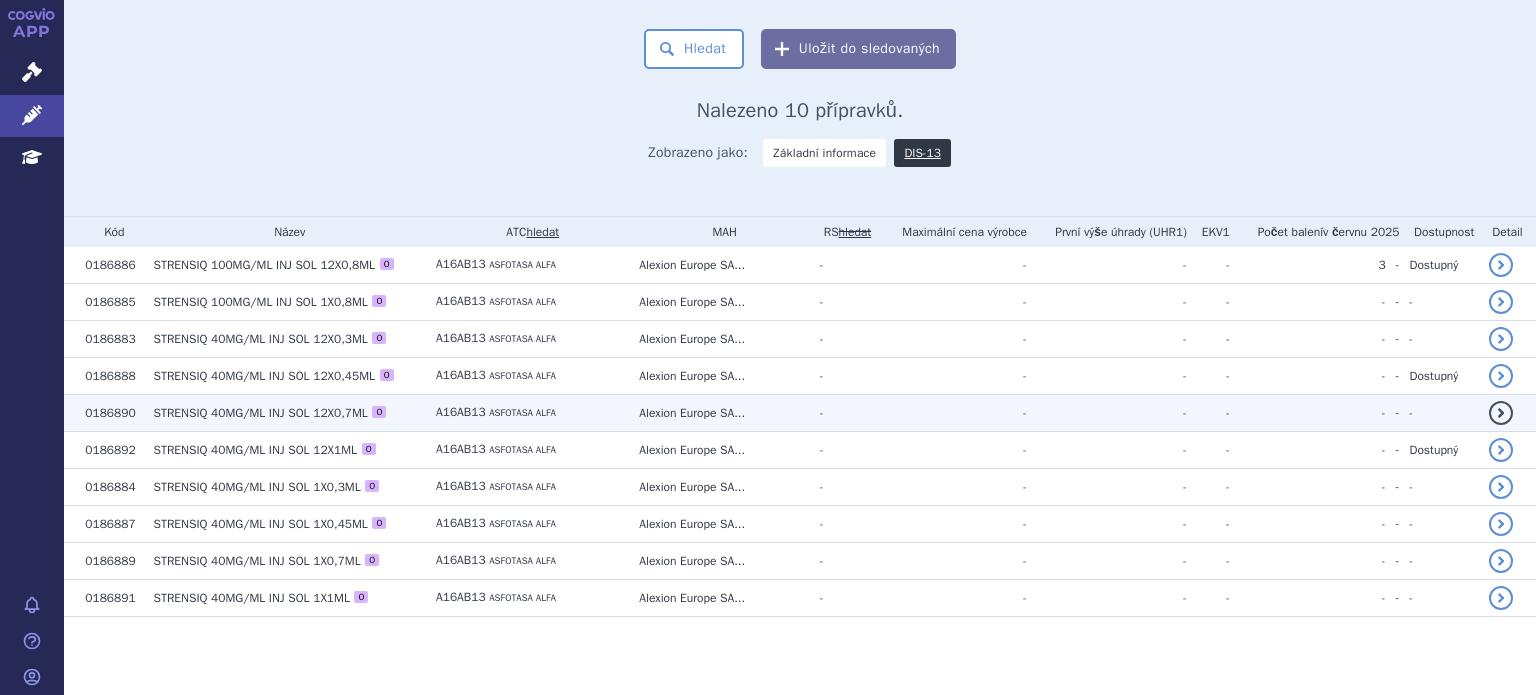 click on "STRENSIQ" at bounding box center (180, 413) 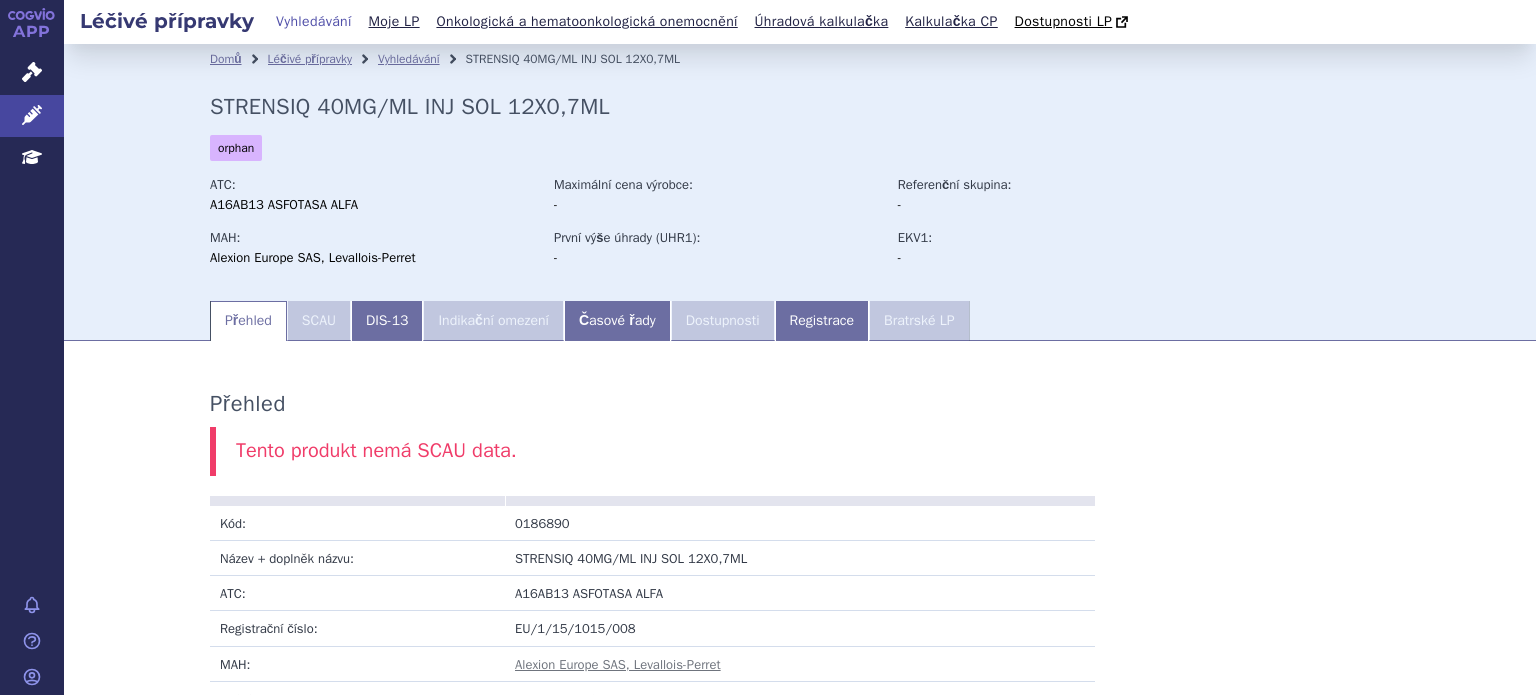 scroll, scrollTop: 0, scrollLeft: 0, axis: both 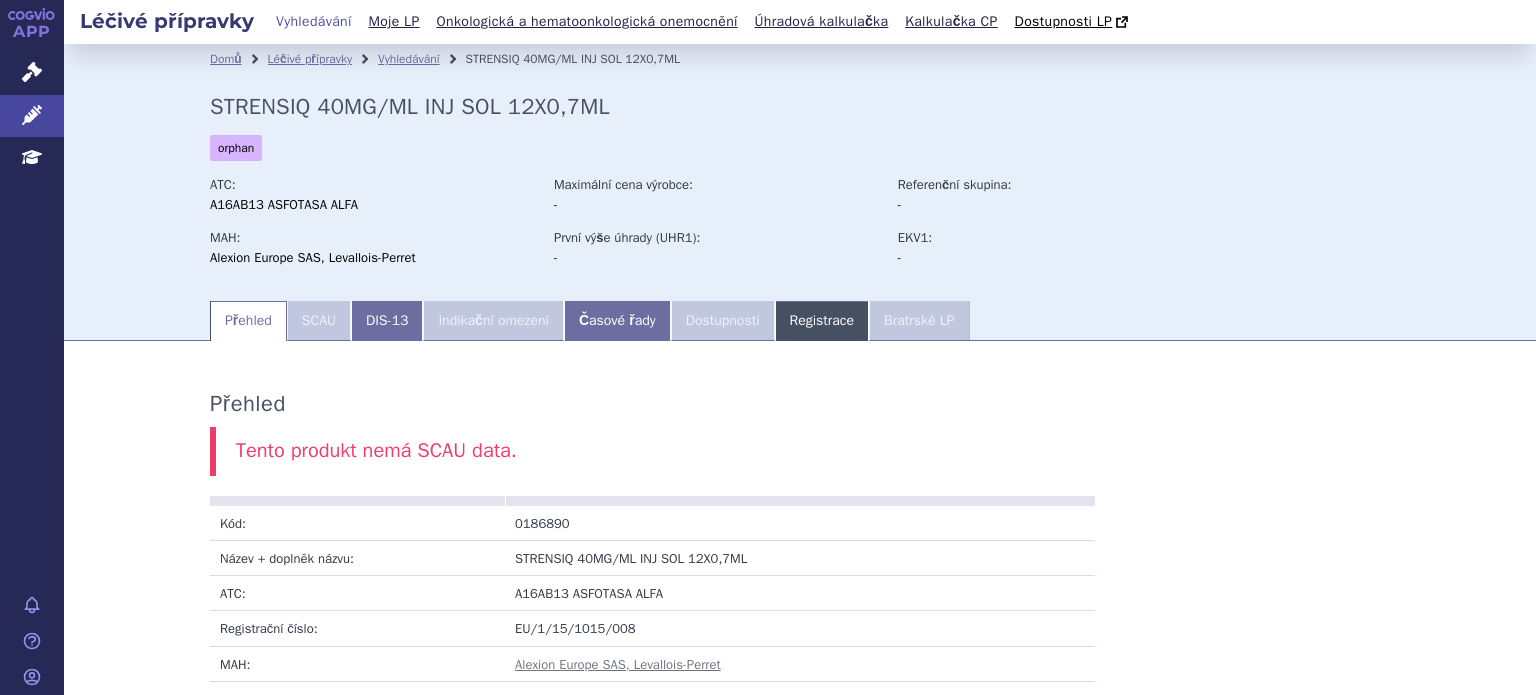 click on "Registrace" at bounding box center [822, 321] 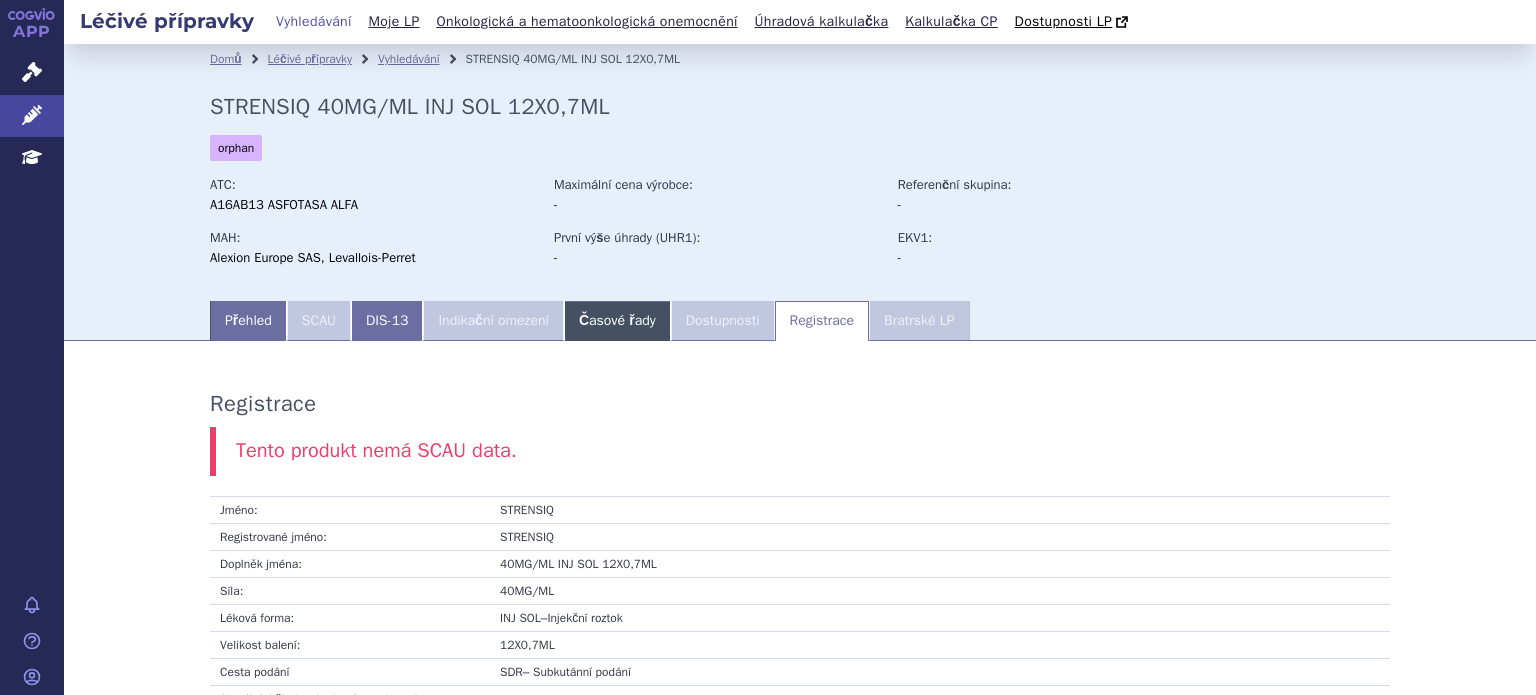 click on "Časové řady" at bounding box center [617, 321] 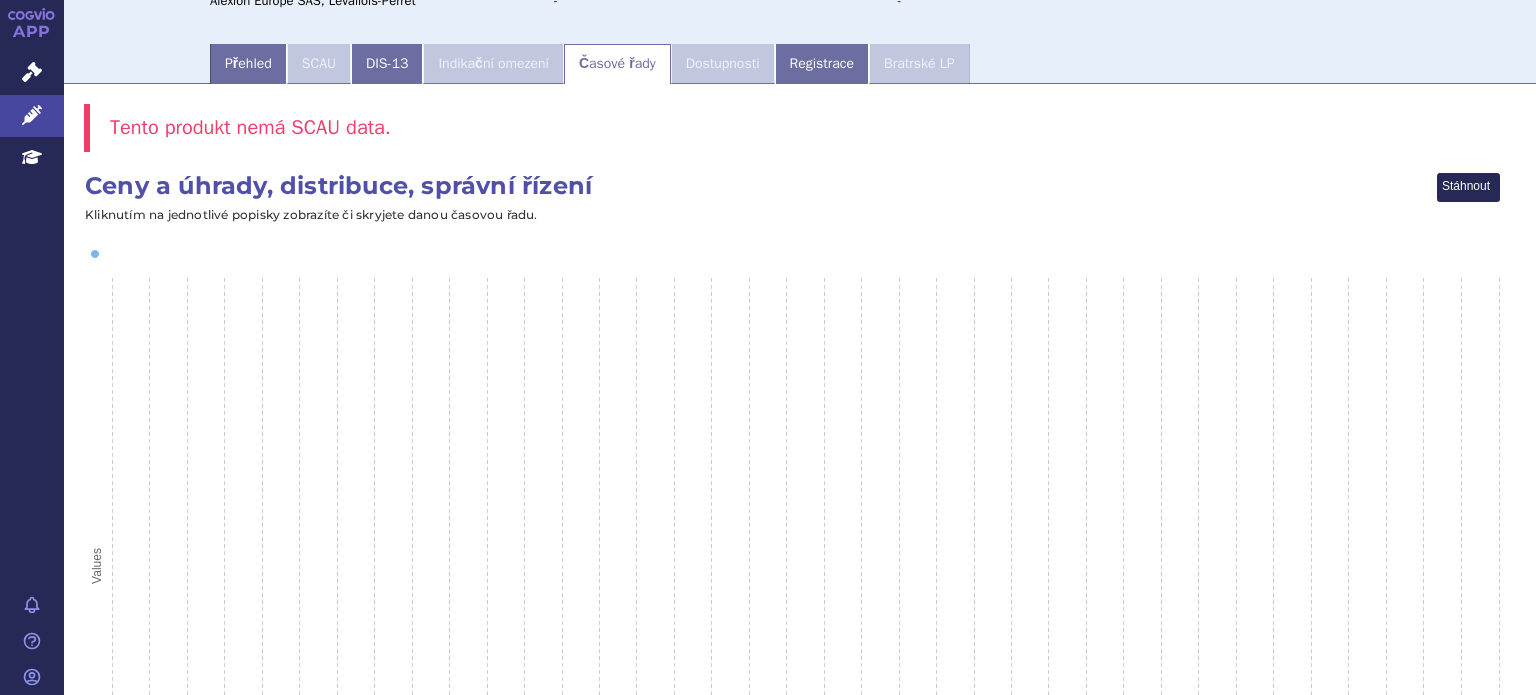 scroll, scrollTop: 0, scrollLeft: 0, axis: both 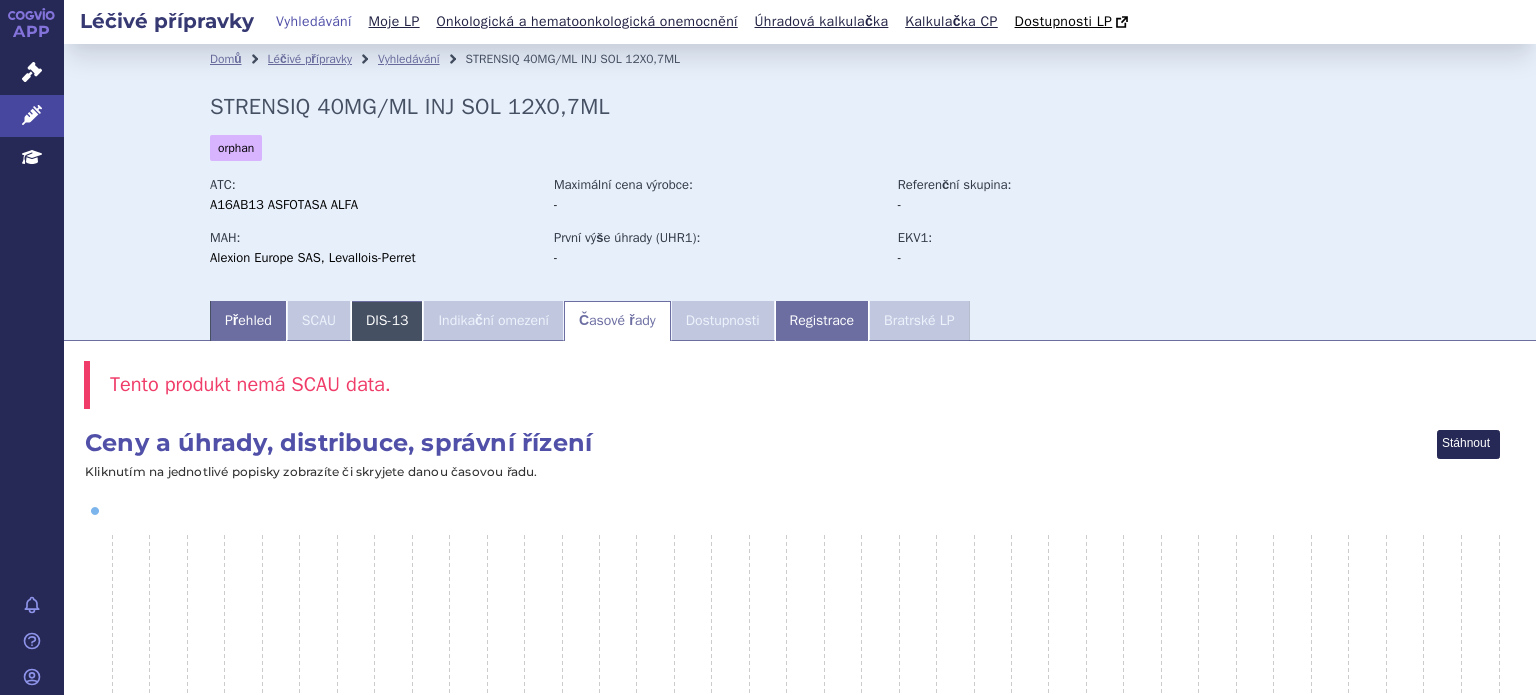 click on "DIS-13" at bounding box center (387, 321) 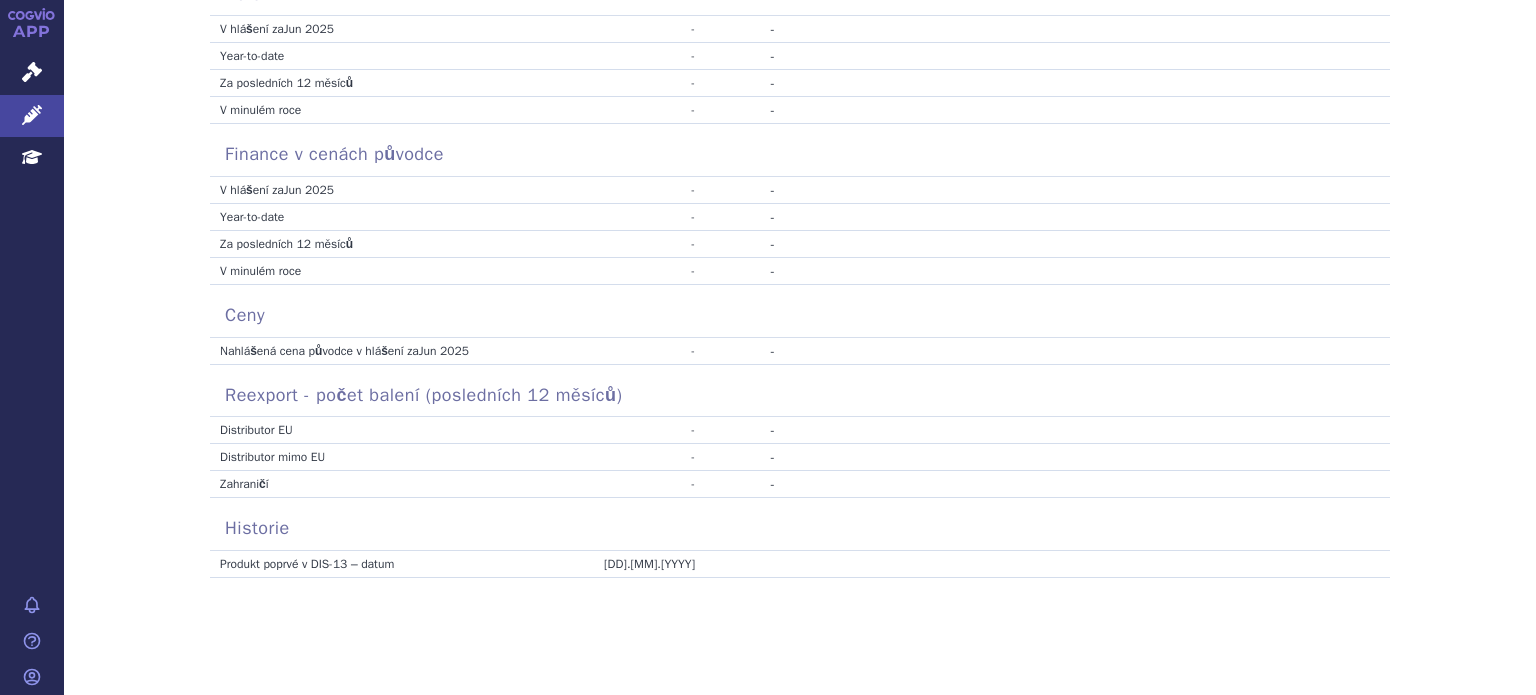 scroll, scrollTop: 0, scrollLeft: 0, axis: both 